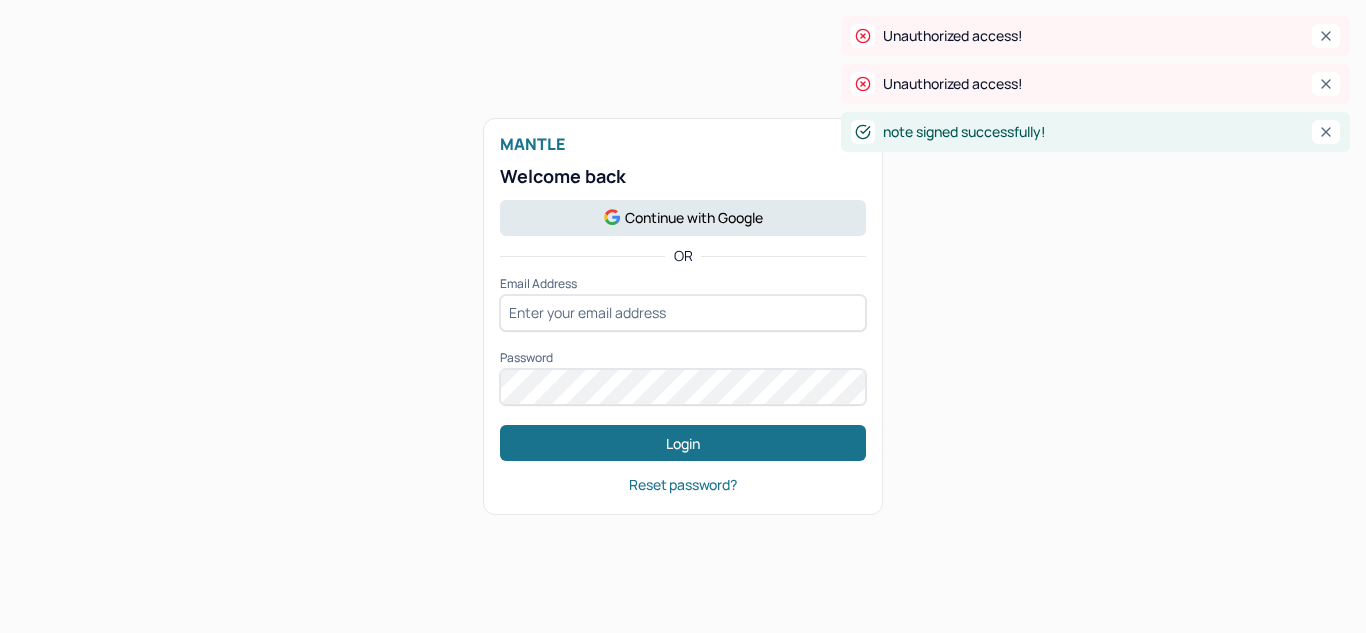 click 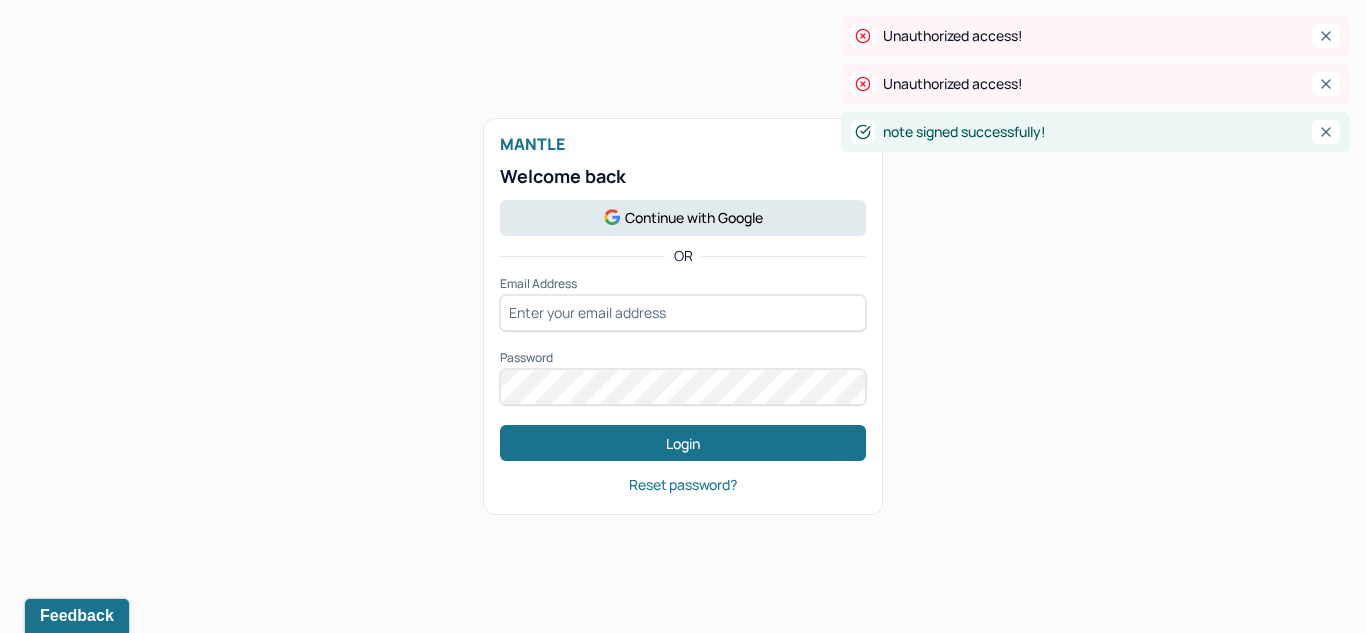 scroll, scrollTop: 0, scrollLeft: 0, axis: both 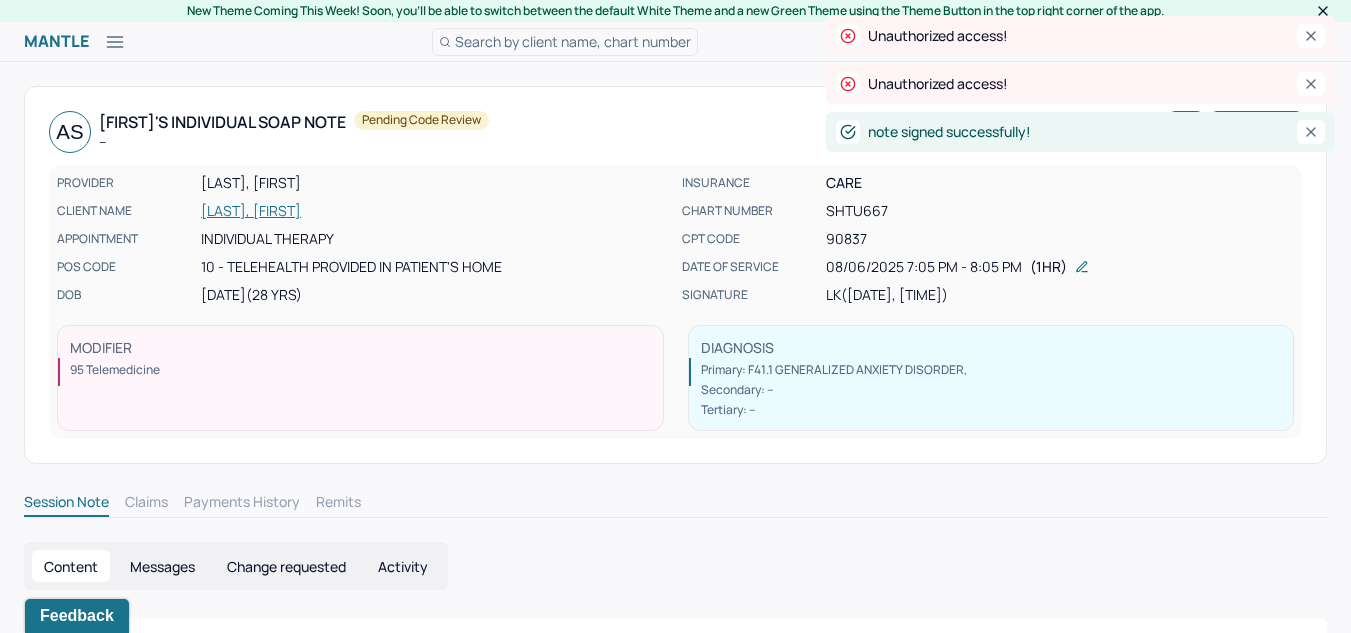 click on "Mantle" at bounding box center (78, 42) 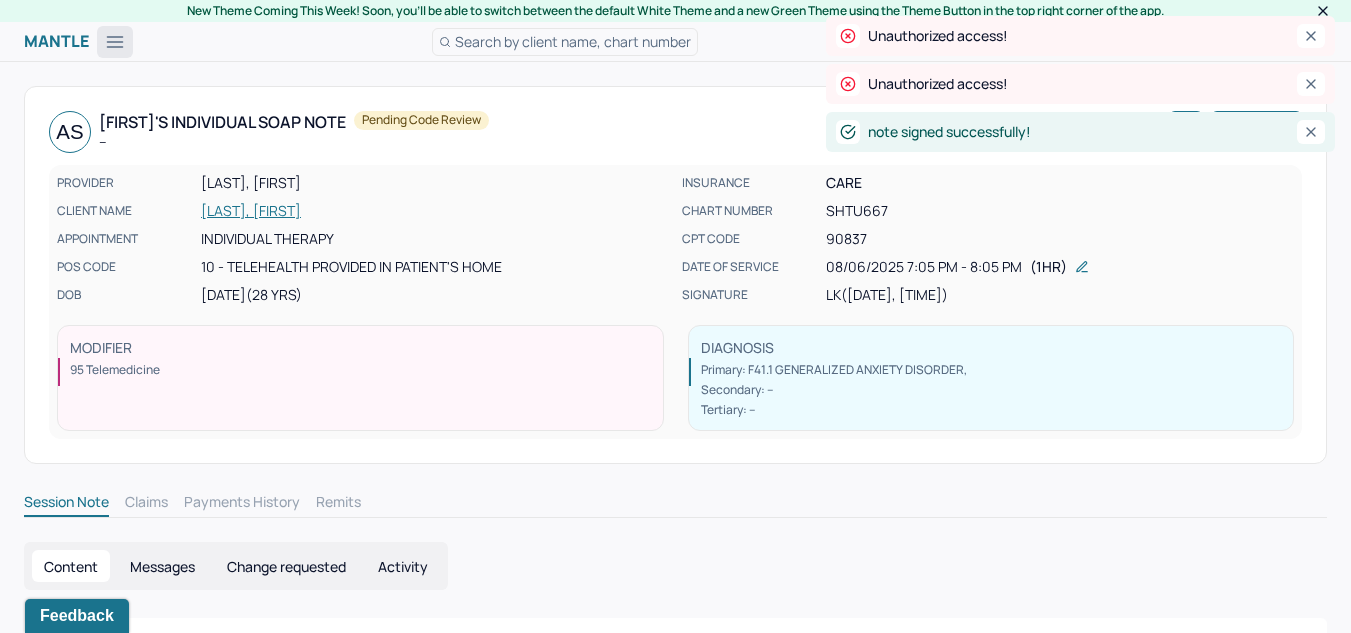click 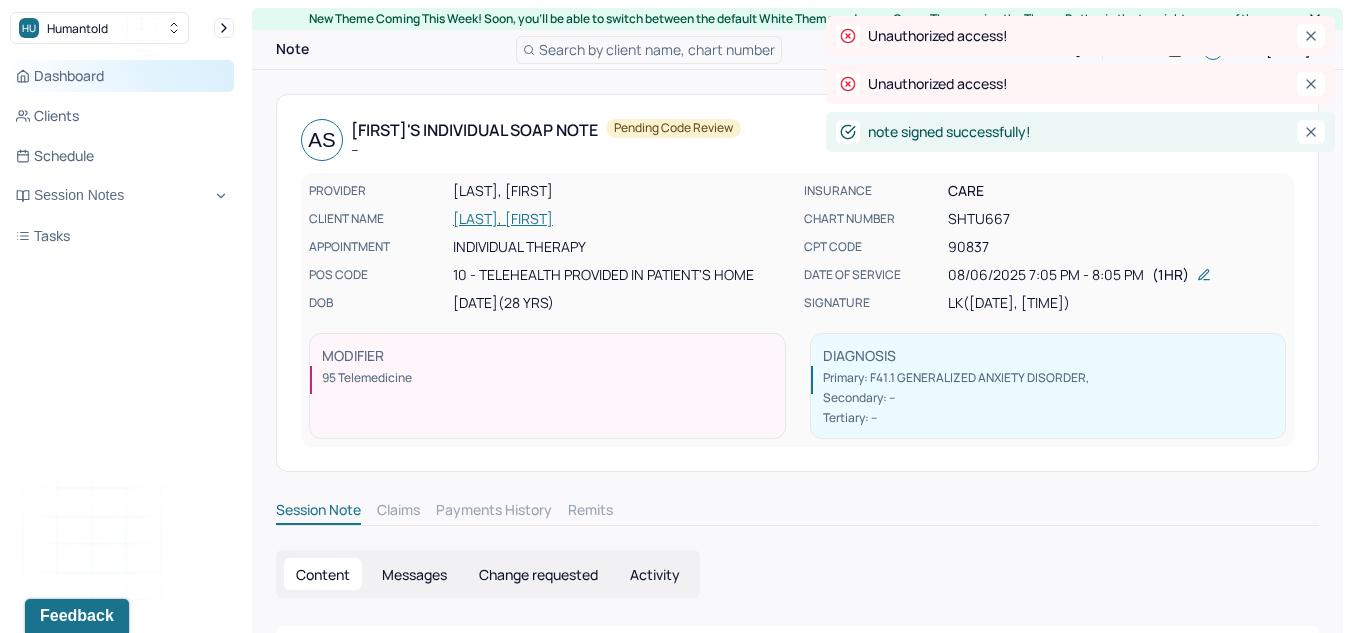 click on "Dashboard" at bounding box center (122, 76) 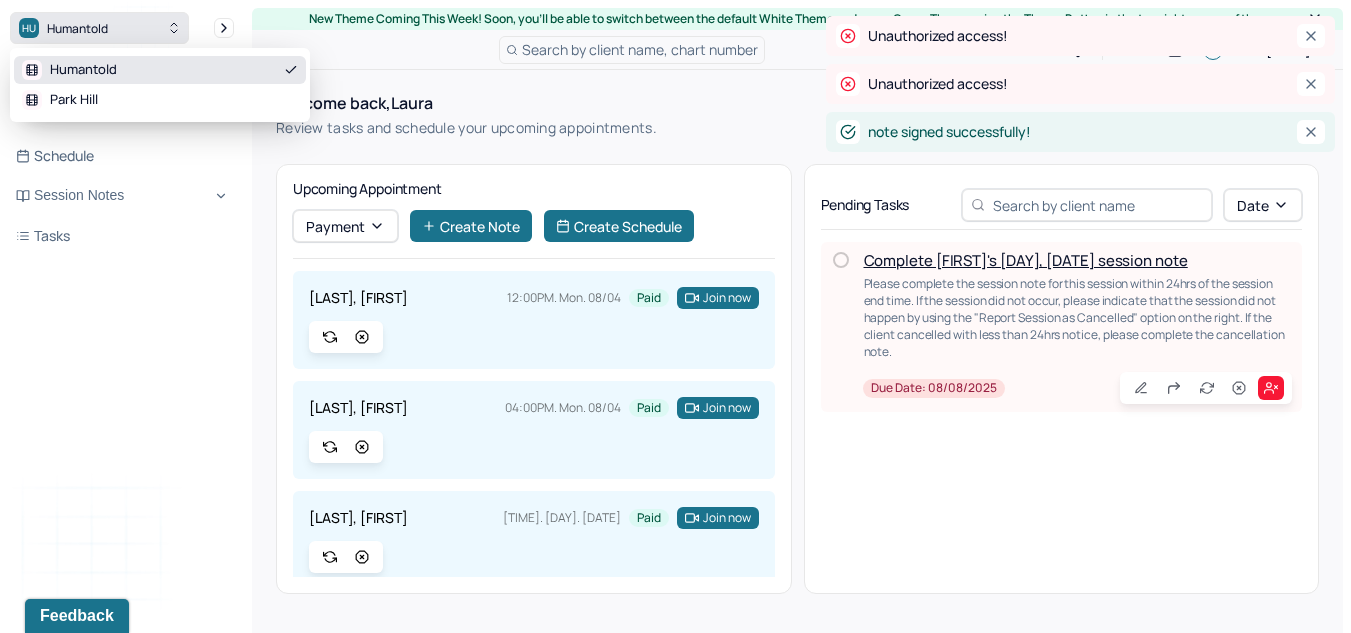 click on "HU Humantold" at bounding box center (99, 28) 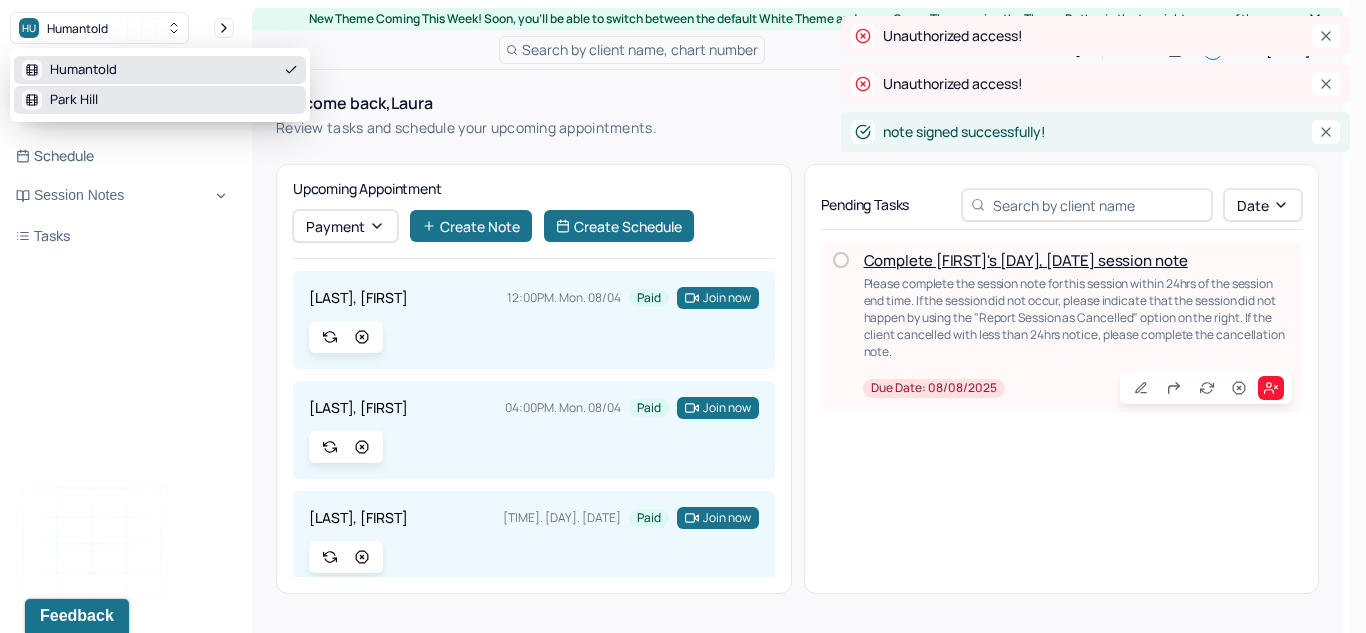 click on "Park Hill" at bounding box center [160, 100] 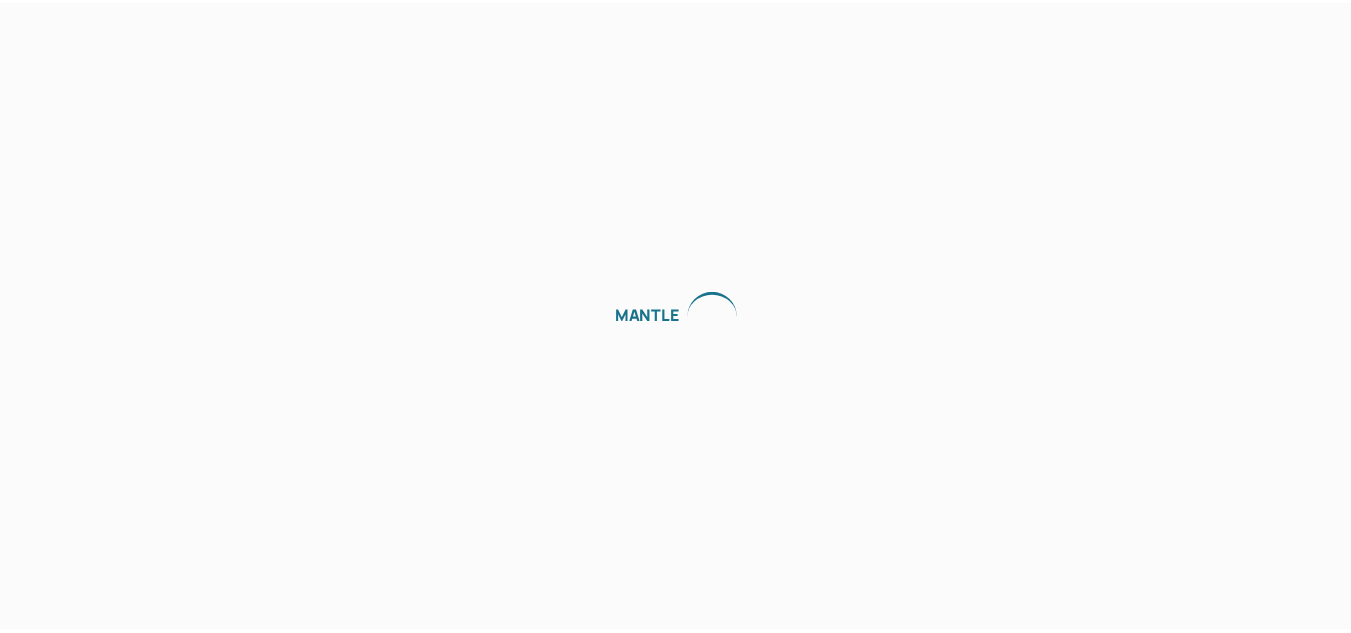 scroll, scrollTop: 0, scrollLeft: 0, axis: both 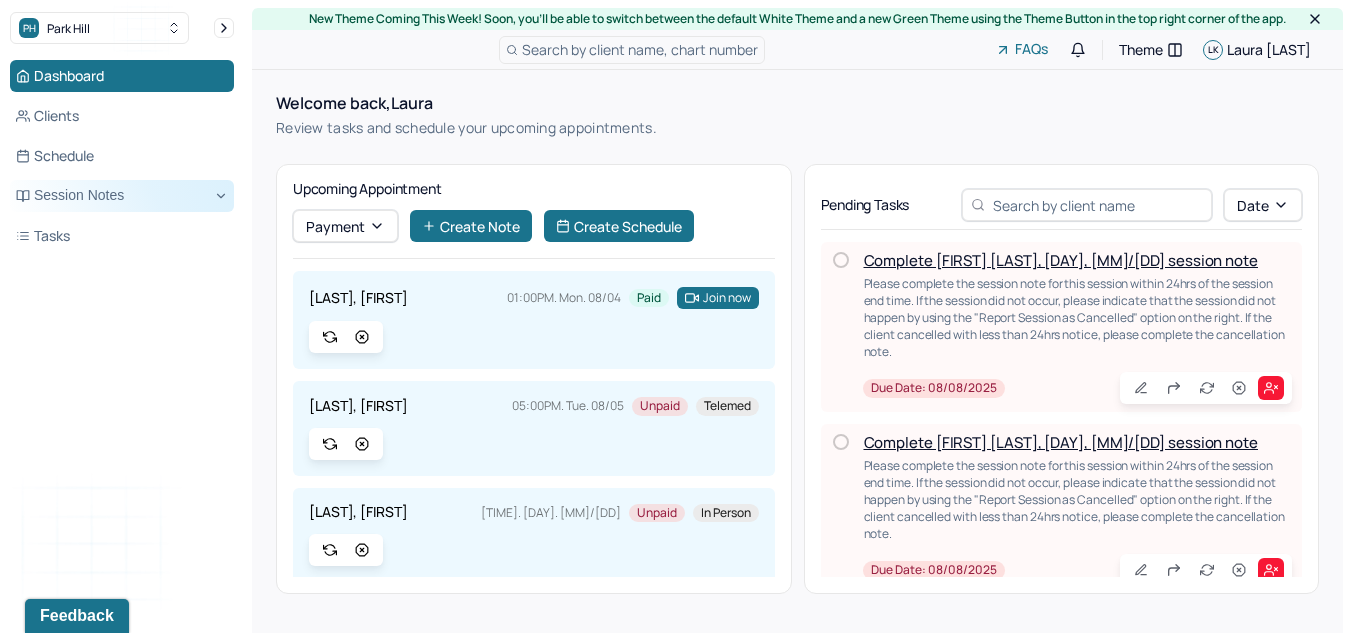 click on "Session Notes" at bounding box center (122, 196) 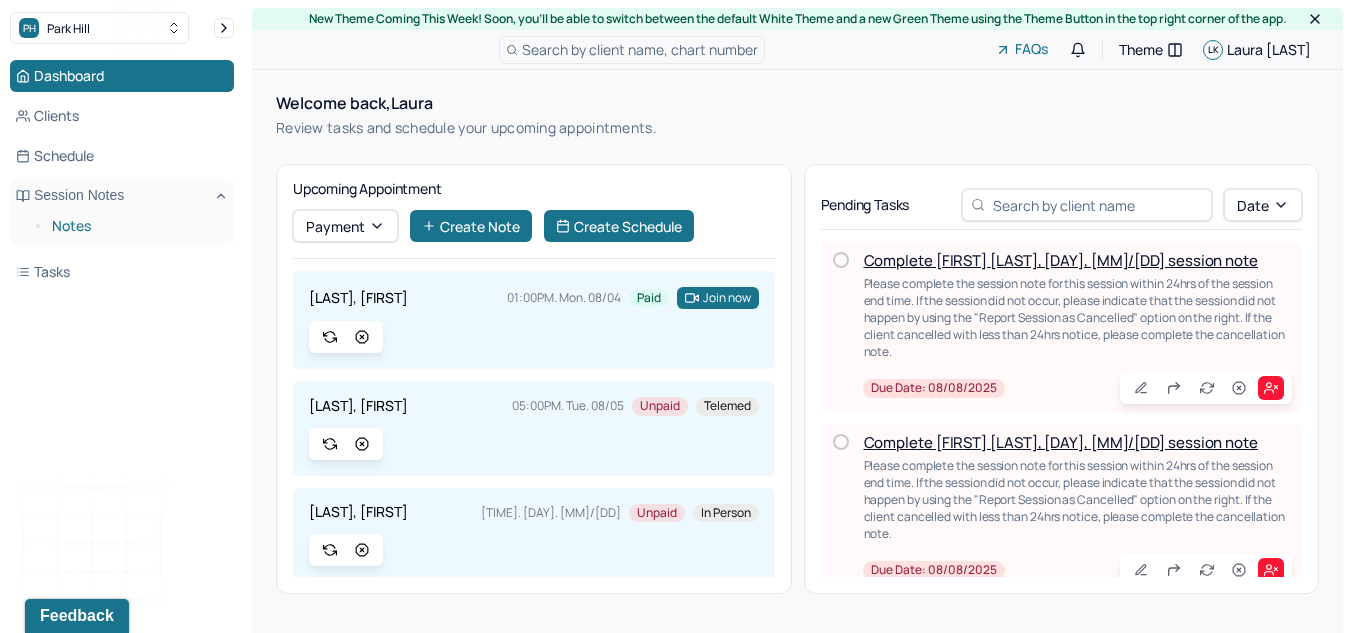 click on "Notes" at bounding box center (135, 226) 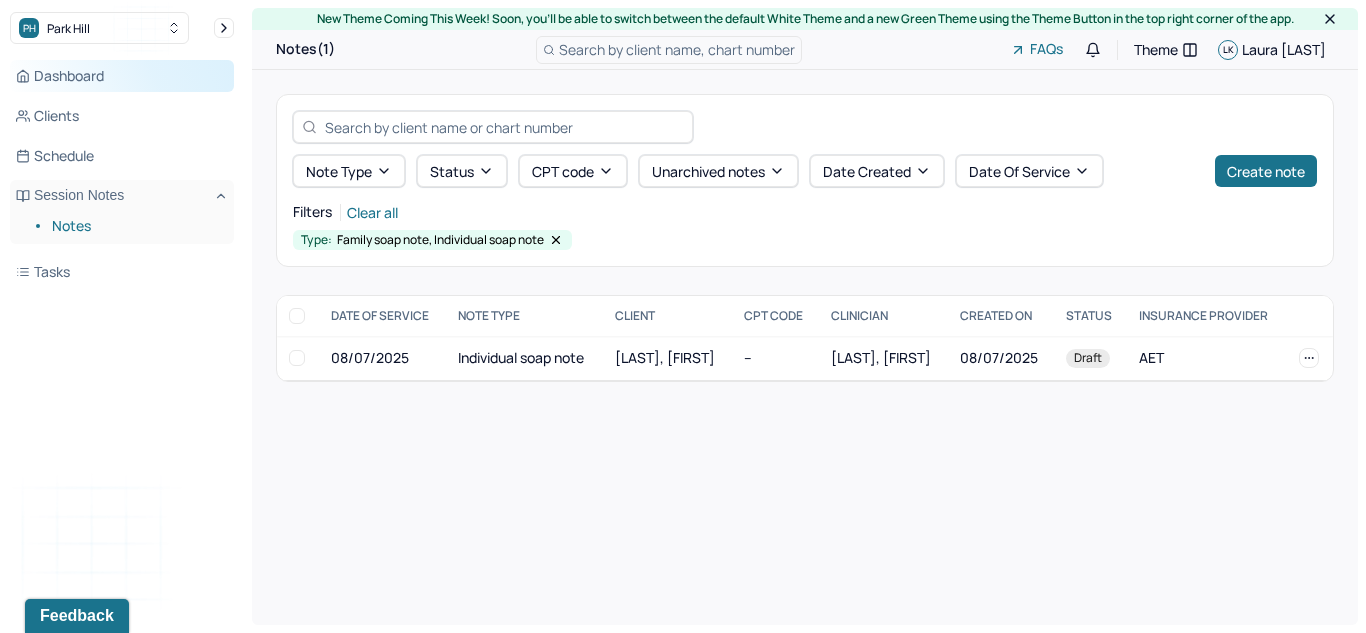 click on "Dashboard" at bounding box center [122, 76] 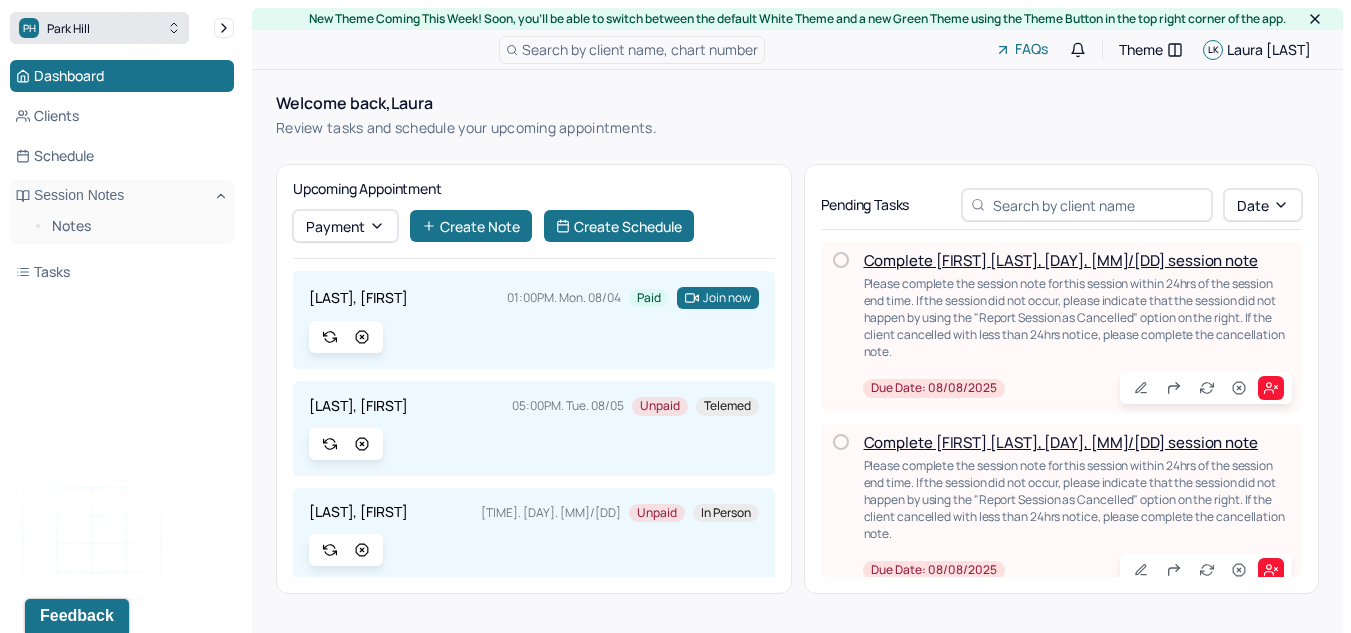 click on "PH Park Hill" at bounding box center [99, 28] 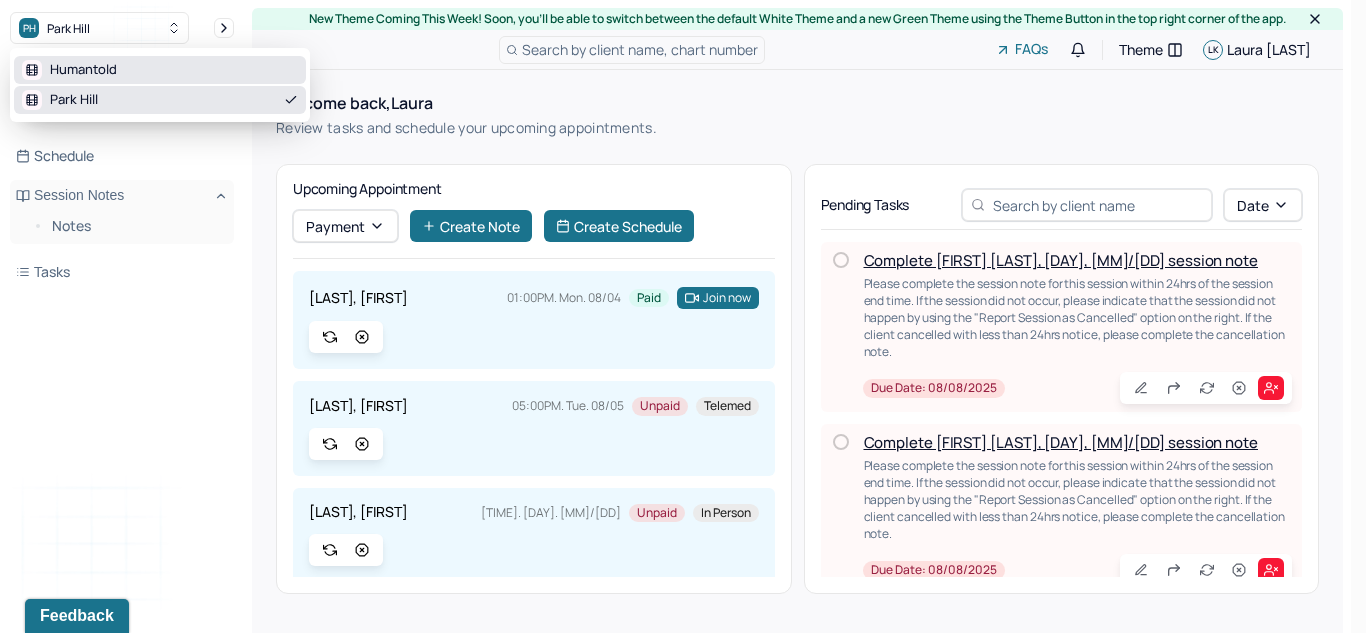 click on "Humantold" at bounding box center (160, 70) 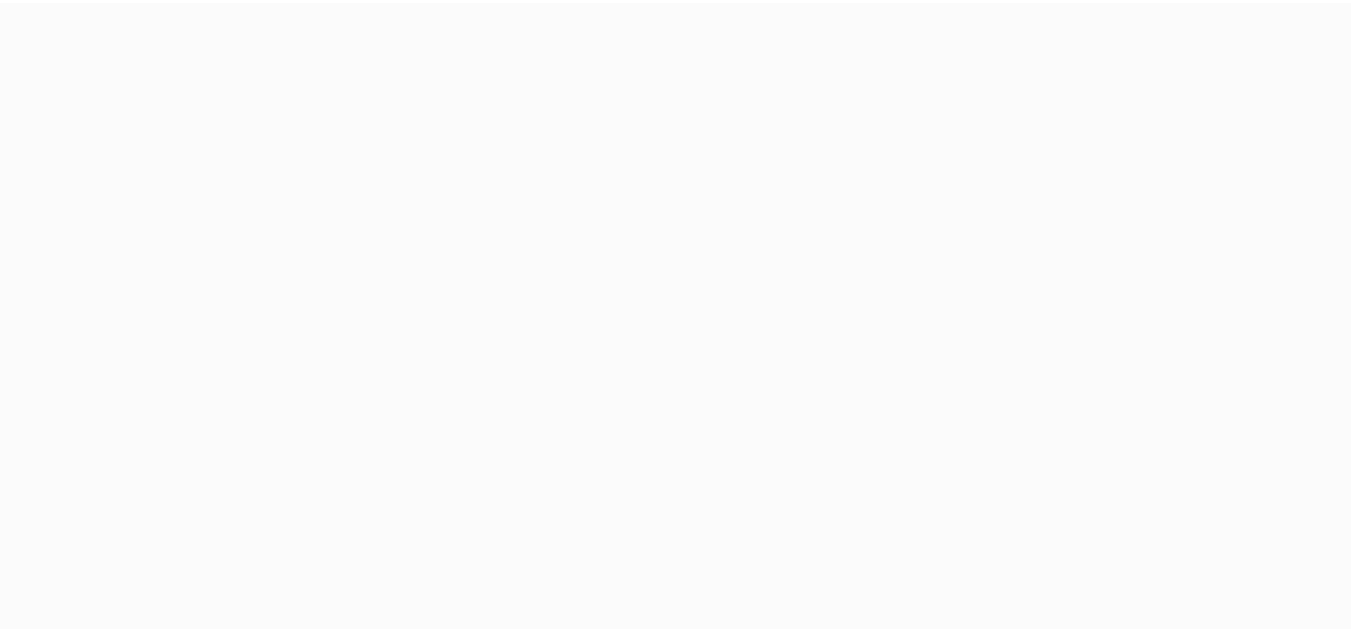 scroll, scrollTop: 0, scrollLeft: 0, axis: both 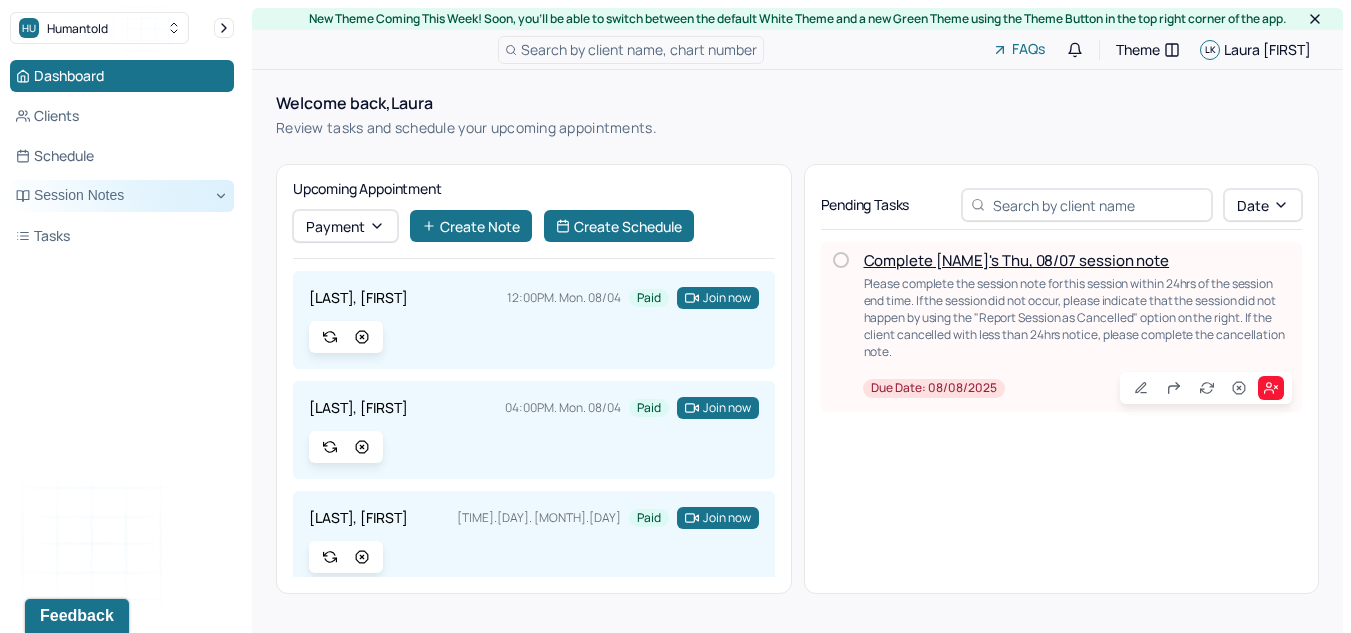 click on "Session Notes" at bounding box center (122, 196) 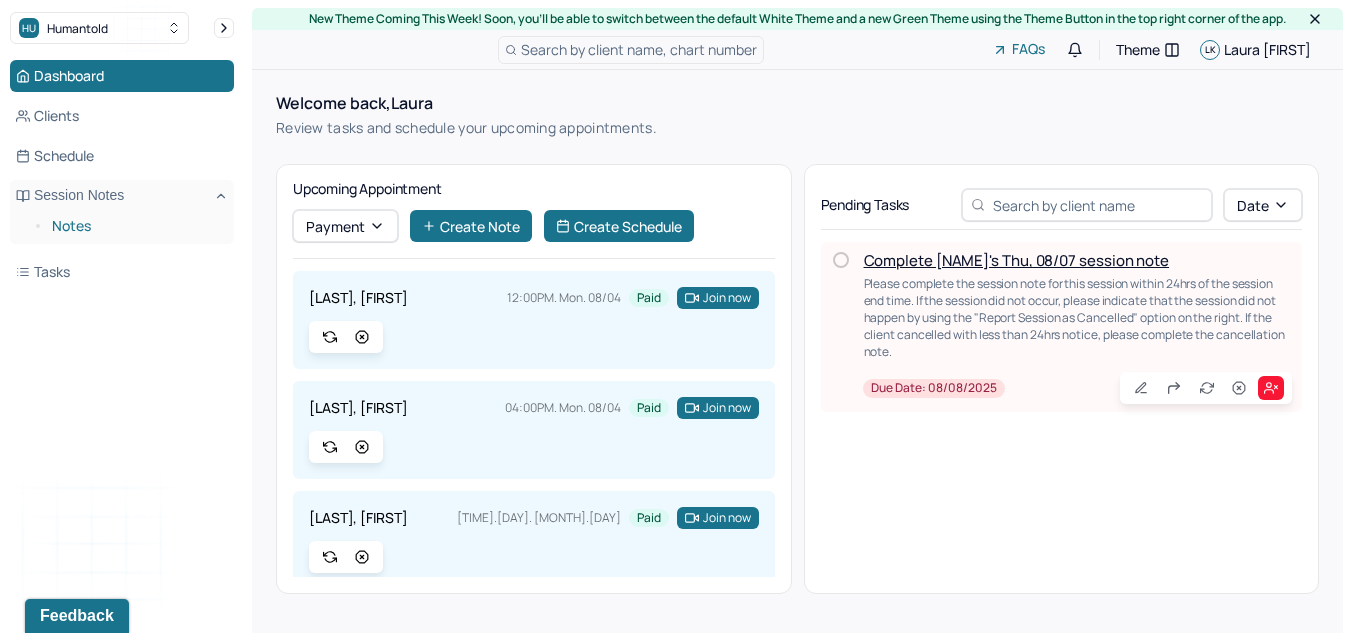 click on "Notes" at bounding box center (135, 226) 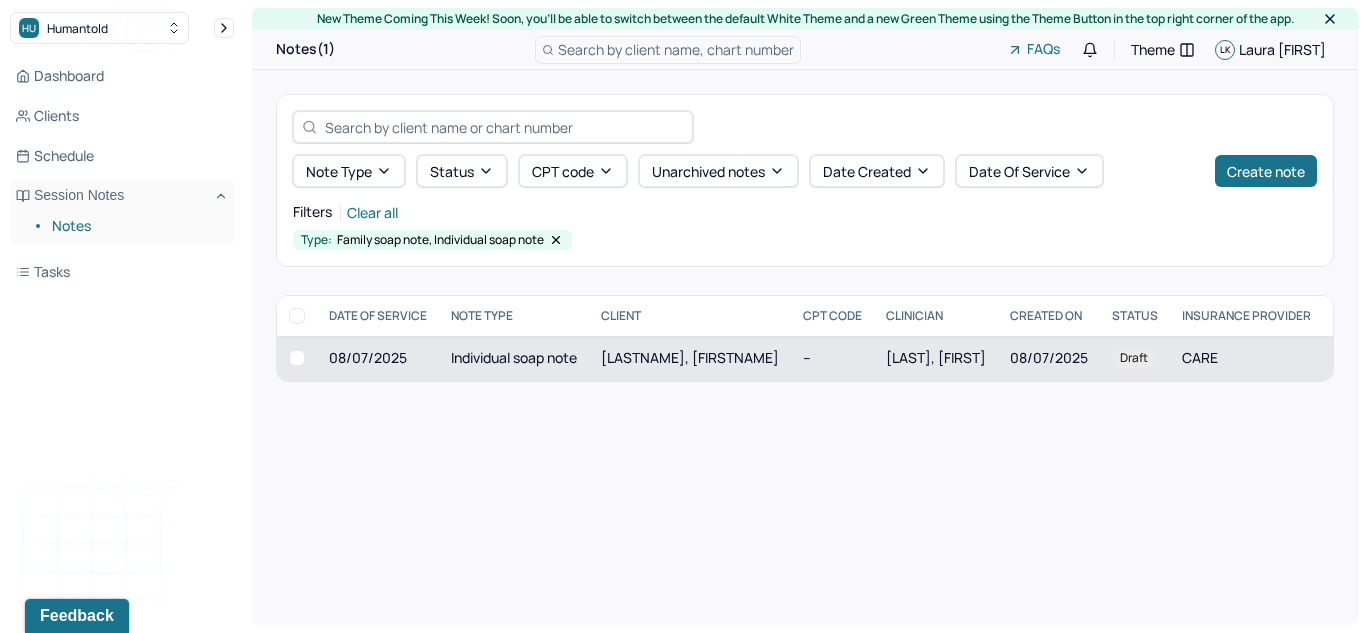 click on "Individual soap note" at bounding box center (514, 358) 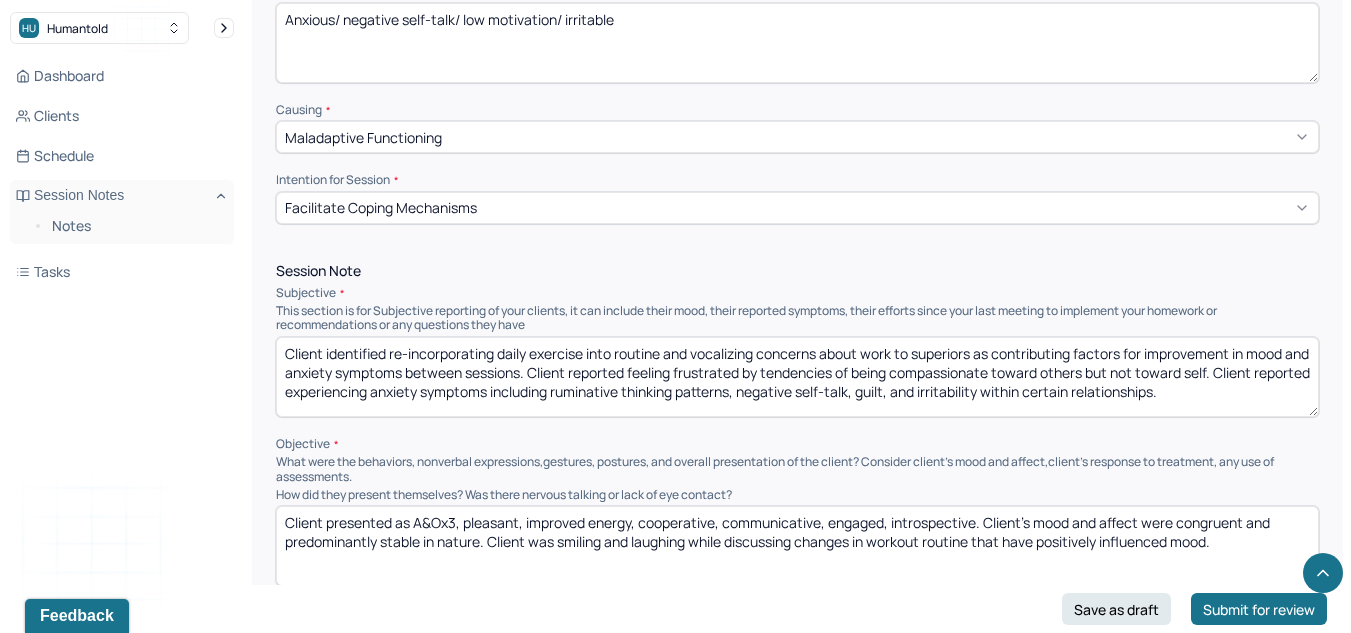 scroll, scrollTop: 1015, scrollLeft: 0, axis: vertical 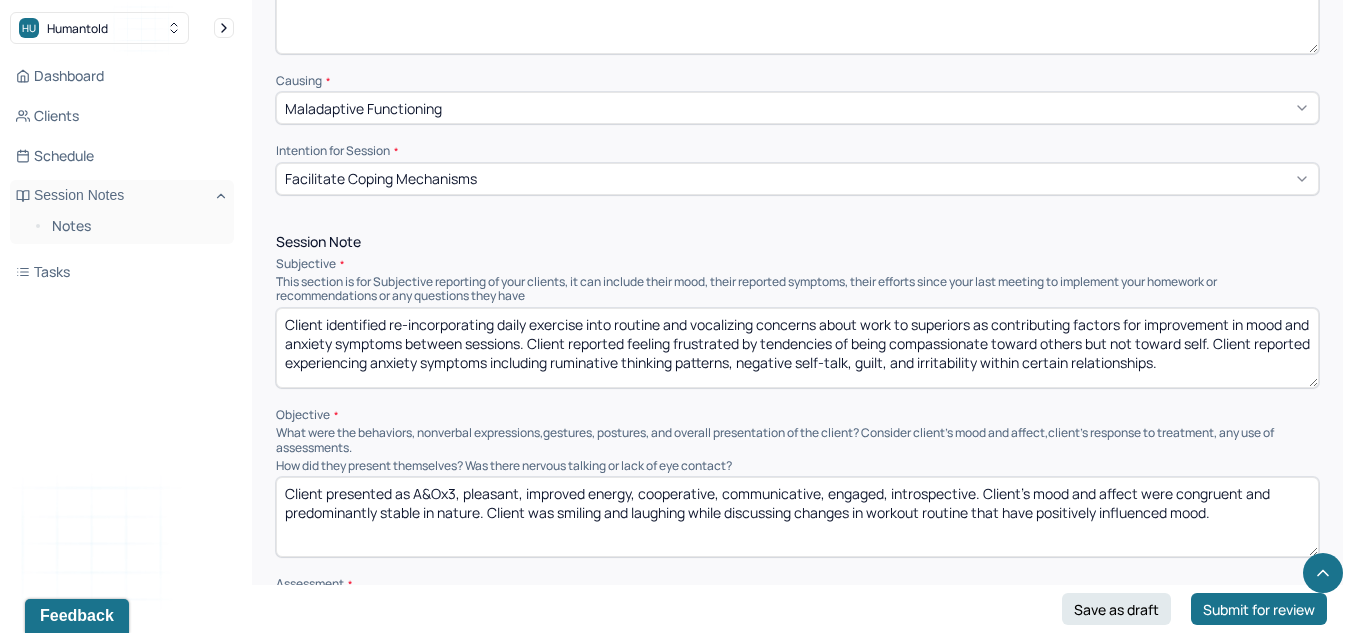 click on "Client identified re-incorporating daily exercise into routine and vocalizing concerns about work to superiors as contributing factors for improvement in mood and anxiety symptoms between sessions. Client reported feeling frustrated by tendencies of being compassionate toward others but not toward self. Client reported experiencing anxiety symptoms including ruminative thinking patterns, negative self-talk, guilt, and irritability within certain relationships." at bounding box center (797, 348) 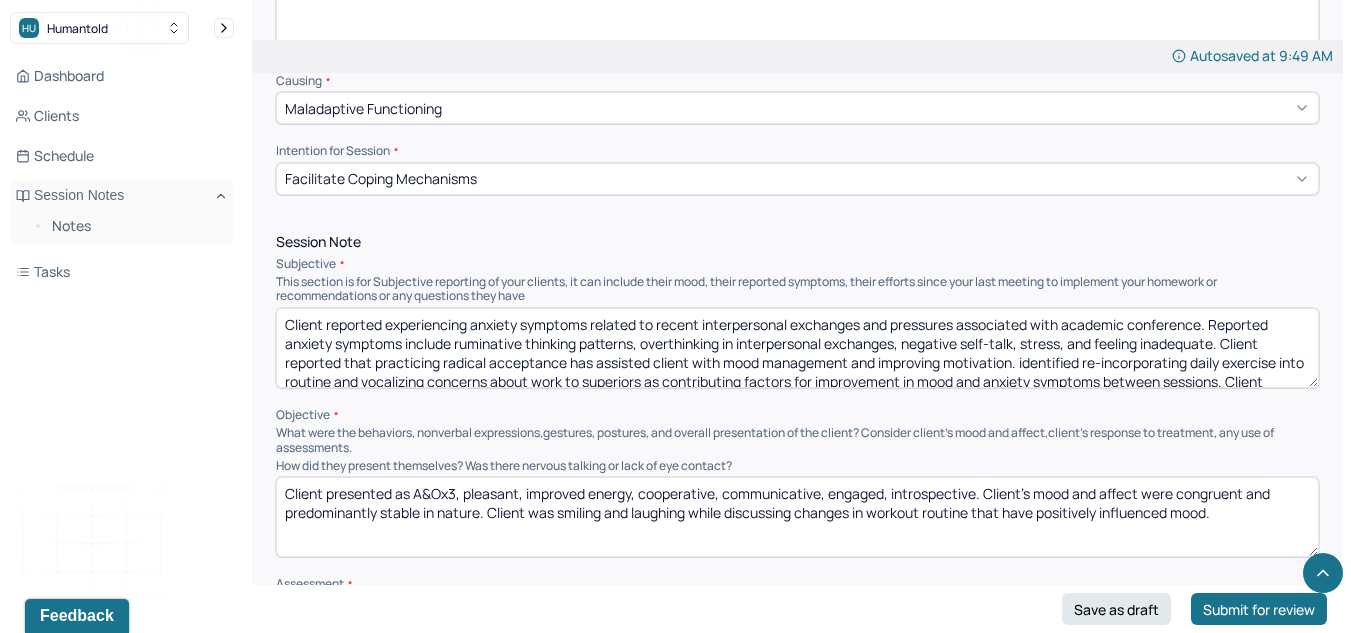 scroll, scrollTop: 48, scrollLeft: 0, axis: vertical 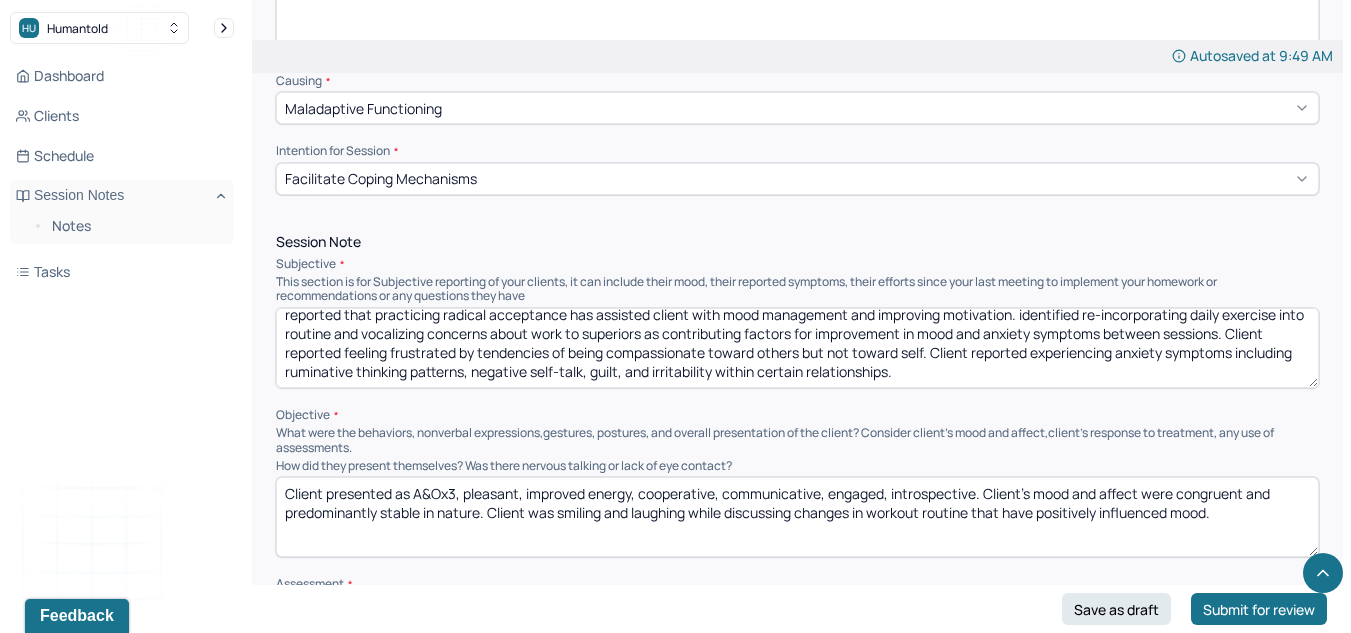 drag, startPoint x: 1014, startPoint y: 362, endPoint x: 1349, endPoint y: 519, distance: 369.96487 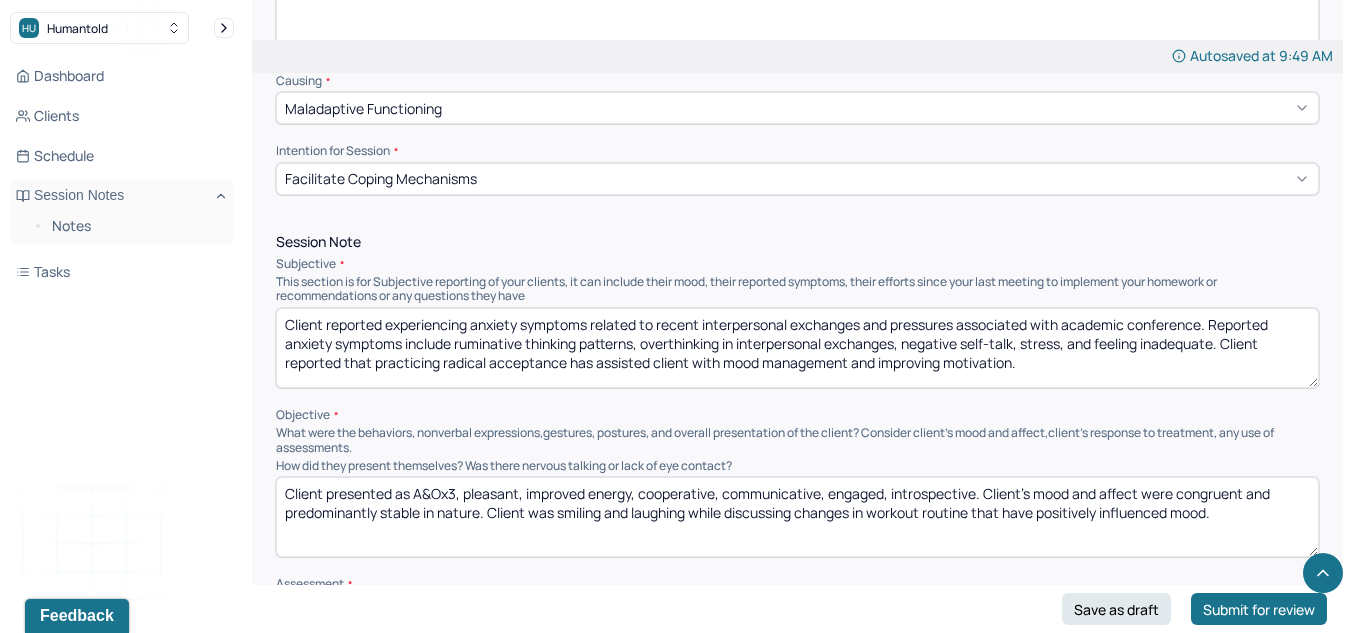 scroll, scrollTop: 0, scrollLeft: 0, axis: both 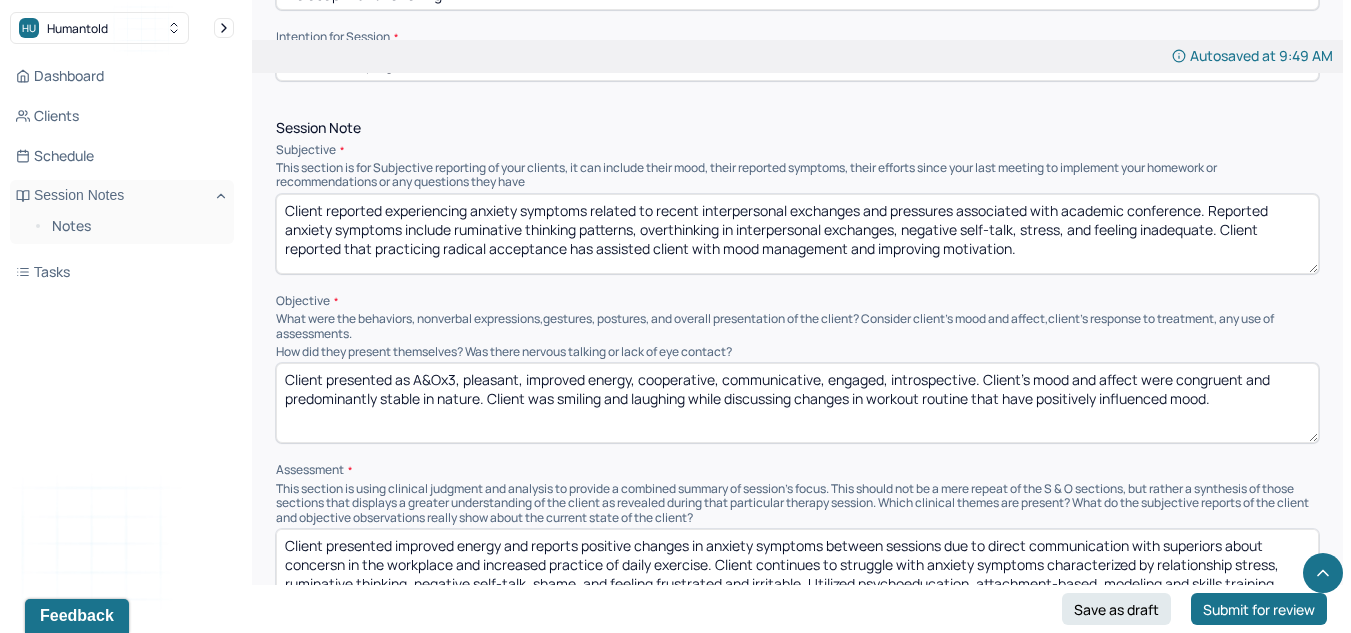 type on "Client reported experiencing anxiety symptoms related to recent interpersonal exchanges and pressures associated with academic conference. Reported anxiety symptoms include ruminative thinking patterns, overthinking in interpersonal exchanges, negative self-talk, stress, and feeling inadequate. Client reported that practicing radical acceptance has assisted client with mood management and improving motivation." 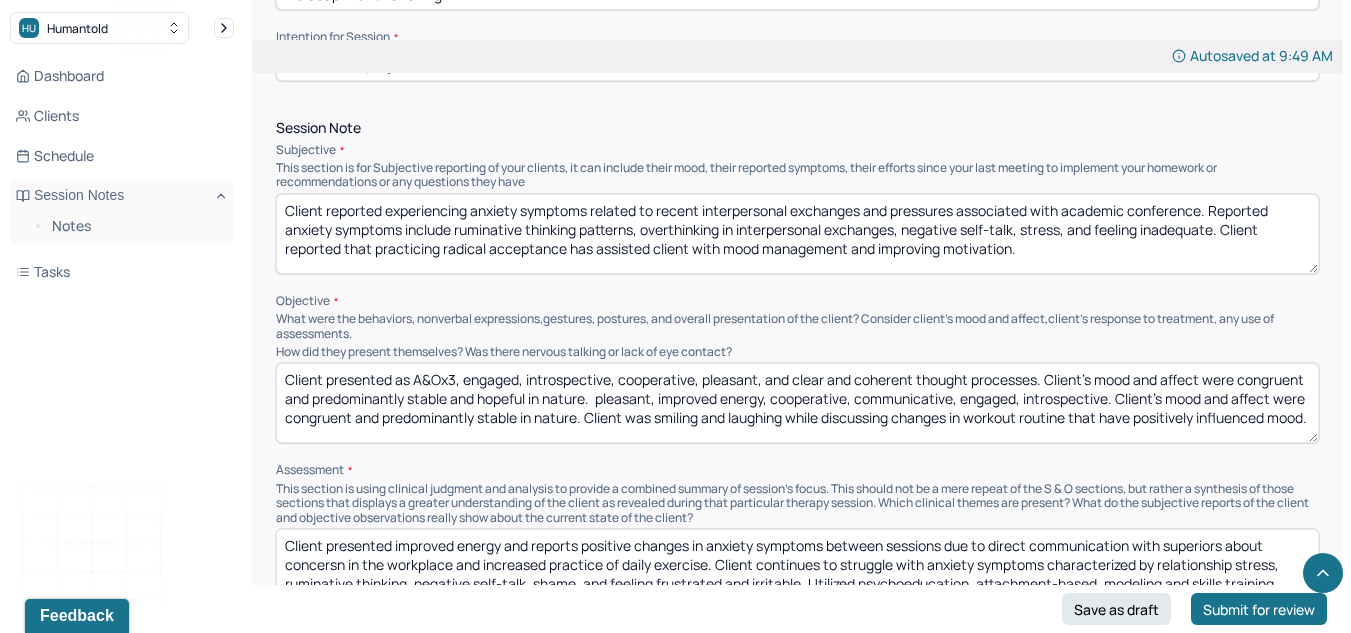 scroll, scrollTop: 10, scrollLeft: 0, axis: vertical 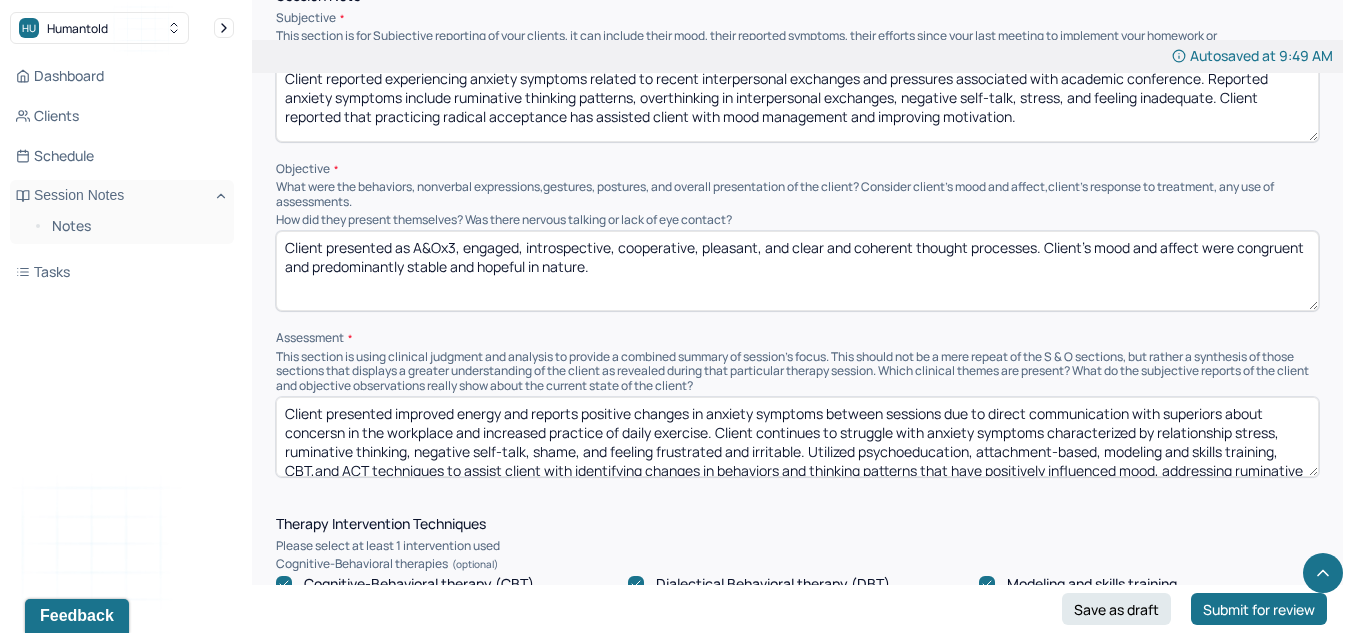 type on "Client presented as A&Ox3, engaged, introspective, cooperative, pleasant, and clear and coherent thought processes. Client's mood and affect were congruent and predominantly stable and hopeful in nature." 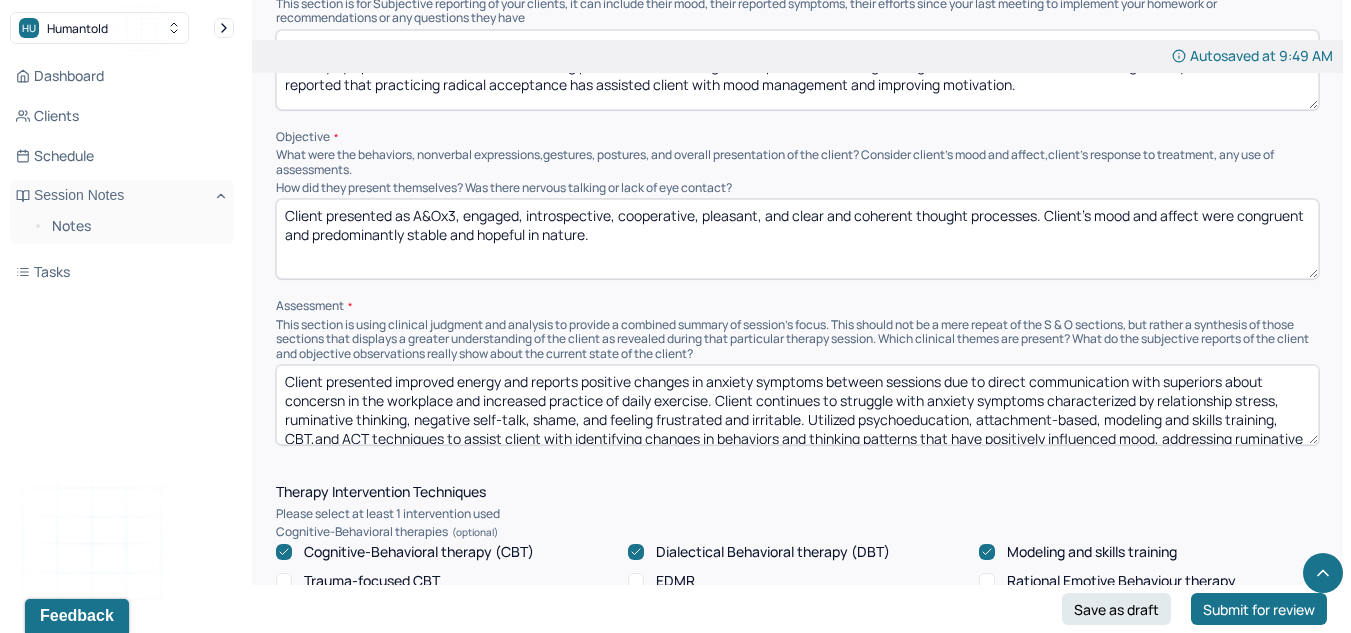 scroll, scrollTop: 1294, scrollLeft: 0, axis: vertical 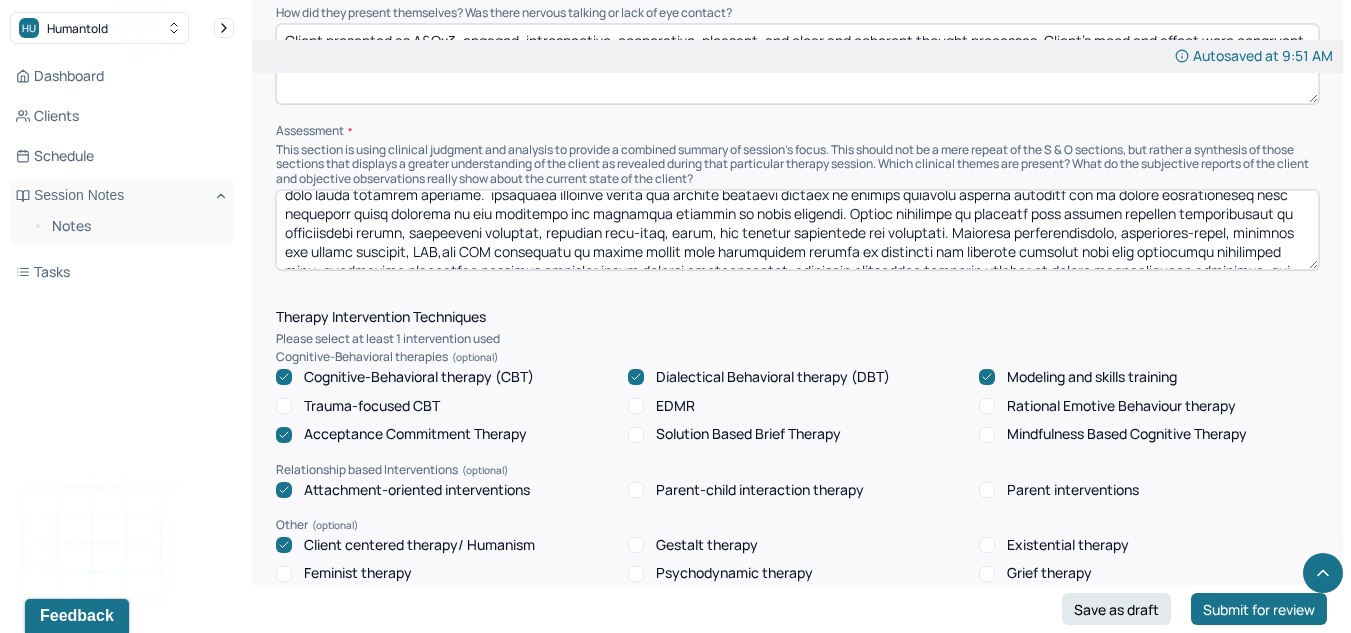 drag, startPoint x: 524, startPoint y: 246, endPoint x: 1049, endPoint y: 235, distance: 525.11523 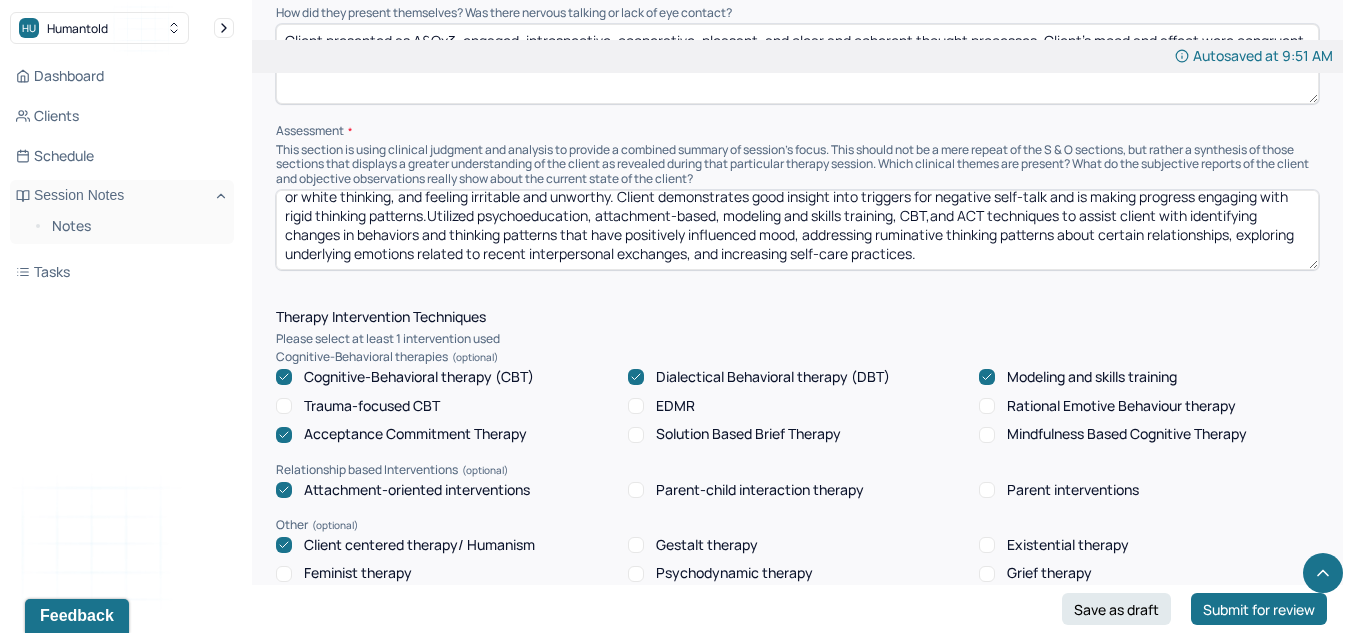 scroll, scrollTop: 29, scrollLeft: 0, axis: vertical 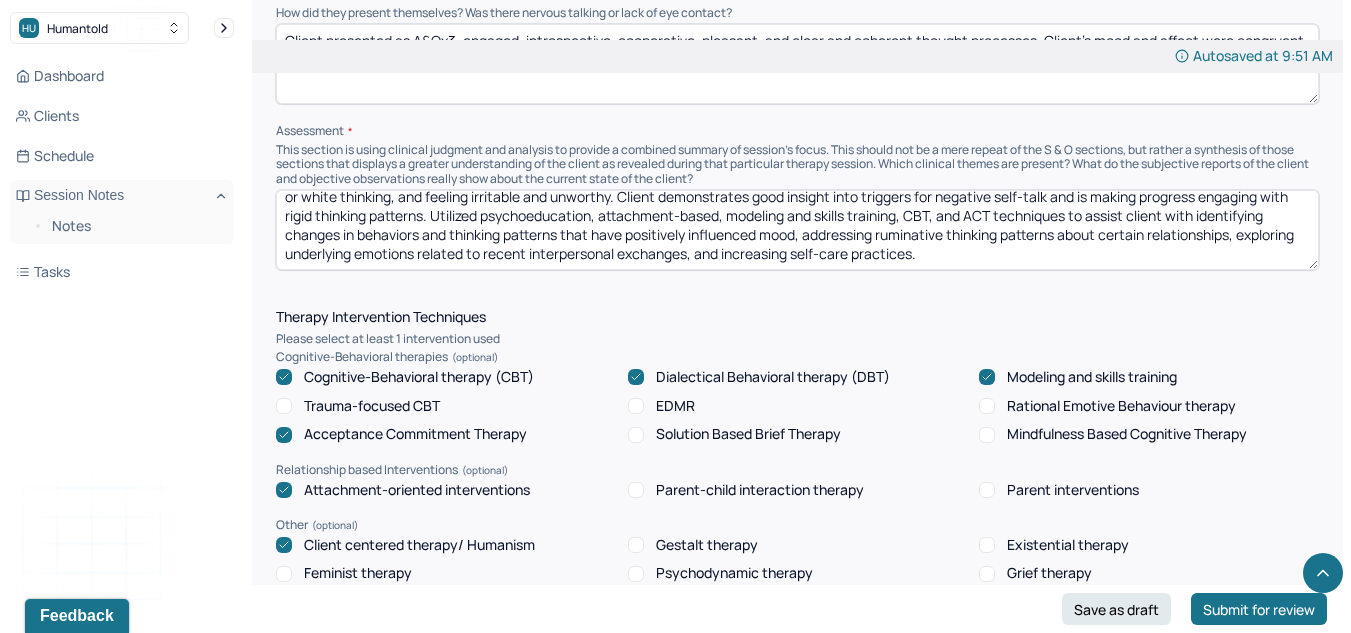 drag, startPoint x: 826, startPoint y: 219, endPoint x: 697, endPoint y: 214, distance: 129.09686 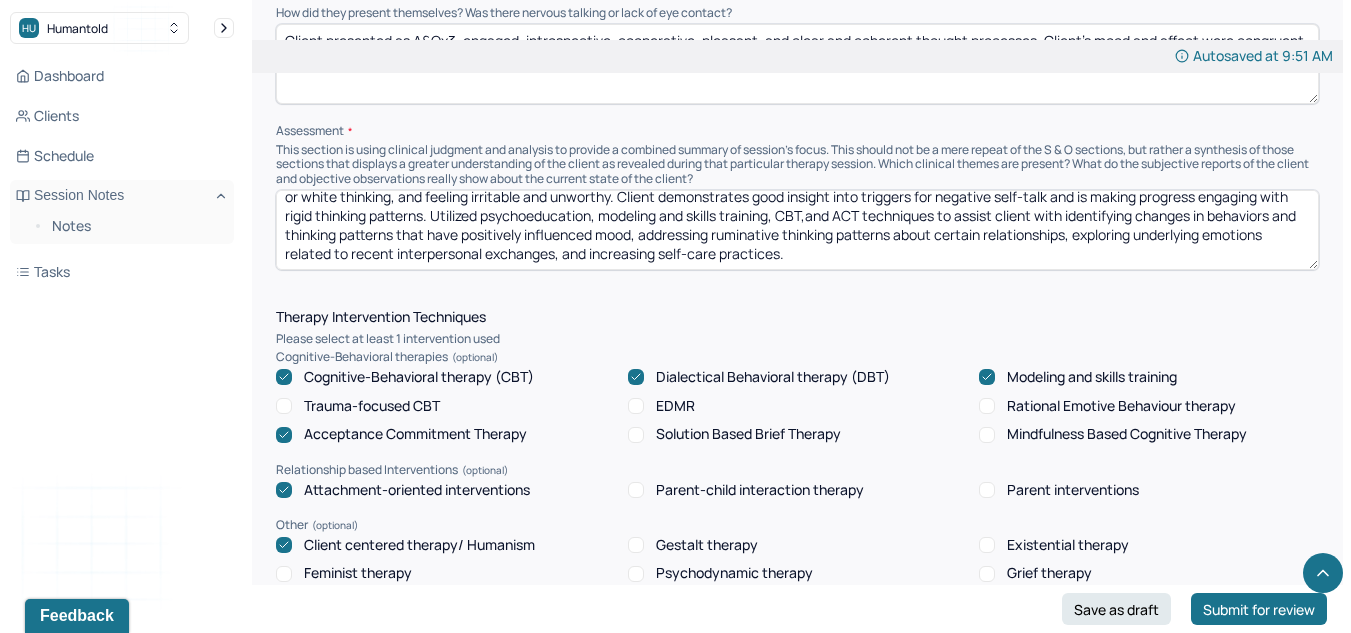 click on "Client is struggling with anxiety symptoms characterized by imposter syndrome, ruminative thinking patterns, negative self-talk, perfectionist tendencies, black or white thinking, and feeling irritable and unworthy. Client demonstrates good insight into triggers for negative self-talk and is making progress engaging with rigid thinking patterns. Utilized psychoeducation, modeling and skills training, CBT,and ACT techniques to assist client with identifying changes in behaviors and thinking patterns that have positively influenced mood, addressing ruminative thinking patterns about certain relationships, exploring underlying emotions related to recent interpersonal exchanges, and increasing self-care practices." at bounding box center (797, 230) 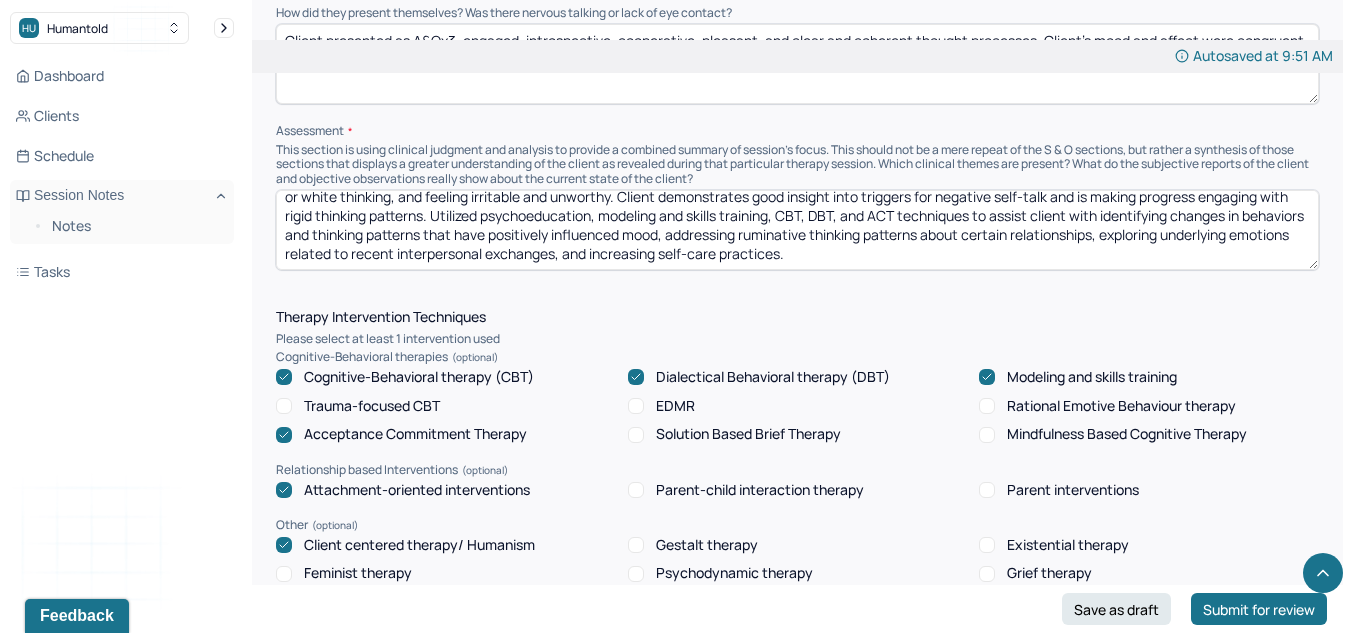 click on "Client is struggling with anxiety symptoms characterized by imposter syndrome, ruminative thinking patterns, negative self-talk, perfectionist tendencies, black or white thinking, and feeling irritable and unworthy. Client demonstrates good insight into triggers for negative self-talk and is making progress engaging with rigid thinking patterns. Utilized psychoeducation, modeling and skills training, CBT, DBT, and ACT techniques to assist client with identifying changes in behaviors and thinking patterns that have positively influenced mood, addressing ruminative thinking patterns about certain relationships, exploring underlying emotions related to recent interpersonal exchanges, and increasing self-care practices." at bounding box center [797, 230] 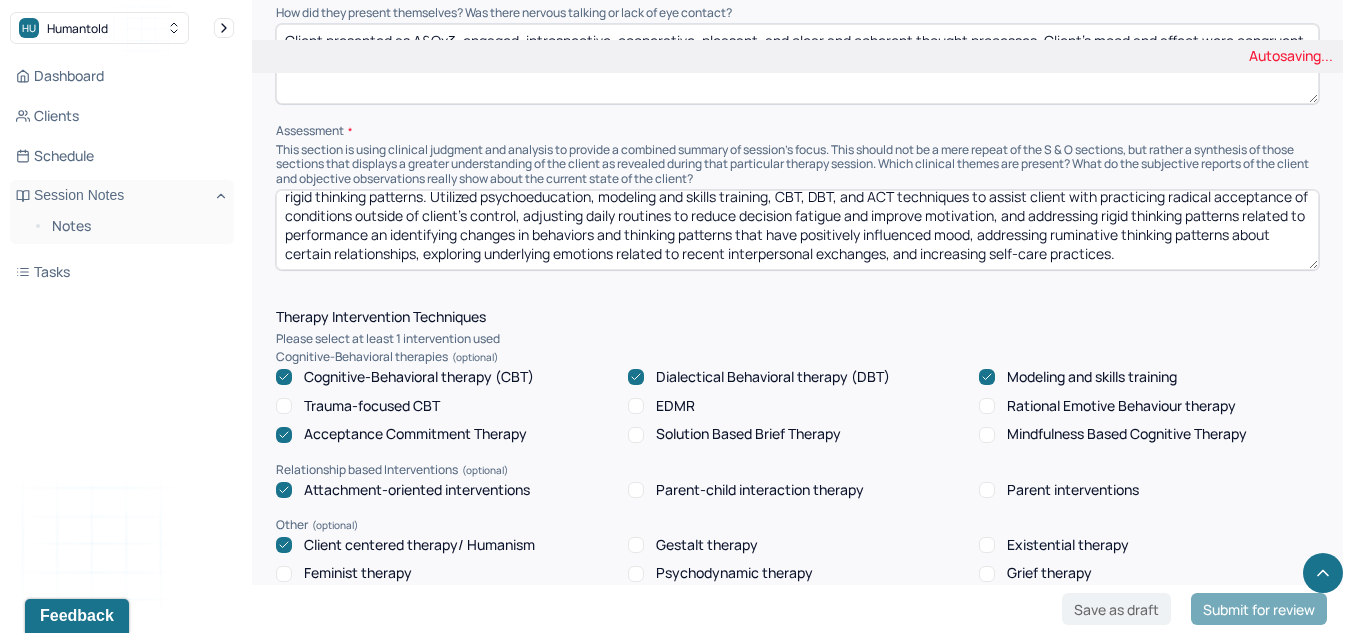 scroll, scrollTop: 50, scrollLeft: 0, axis: vertical 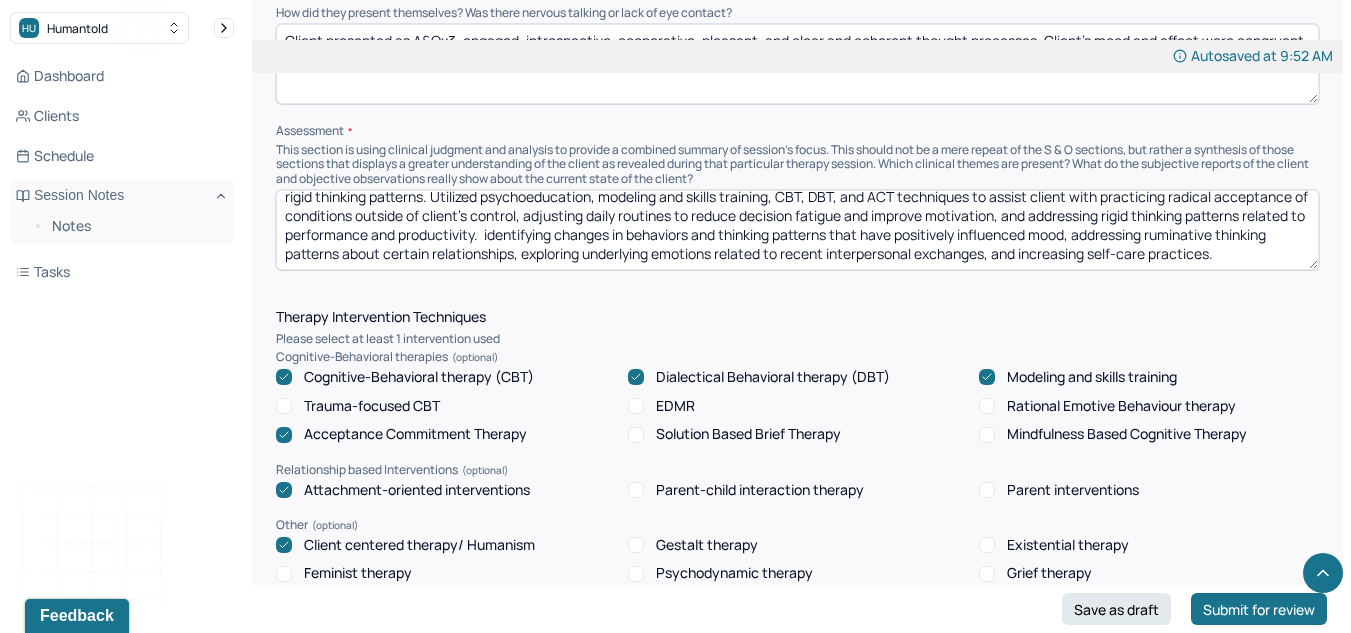 drag, startPoint x: 661, startPoint y: 233, endPoint x: 1231, endPoint y: 354, distance: 582.7015 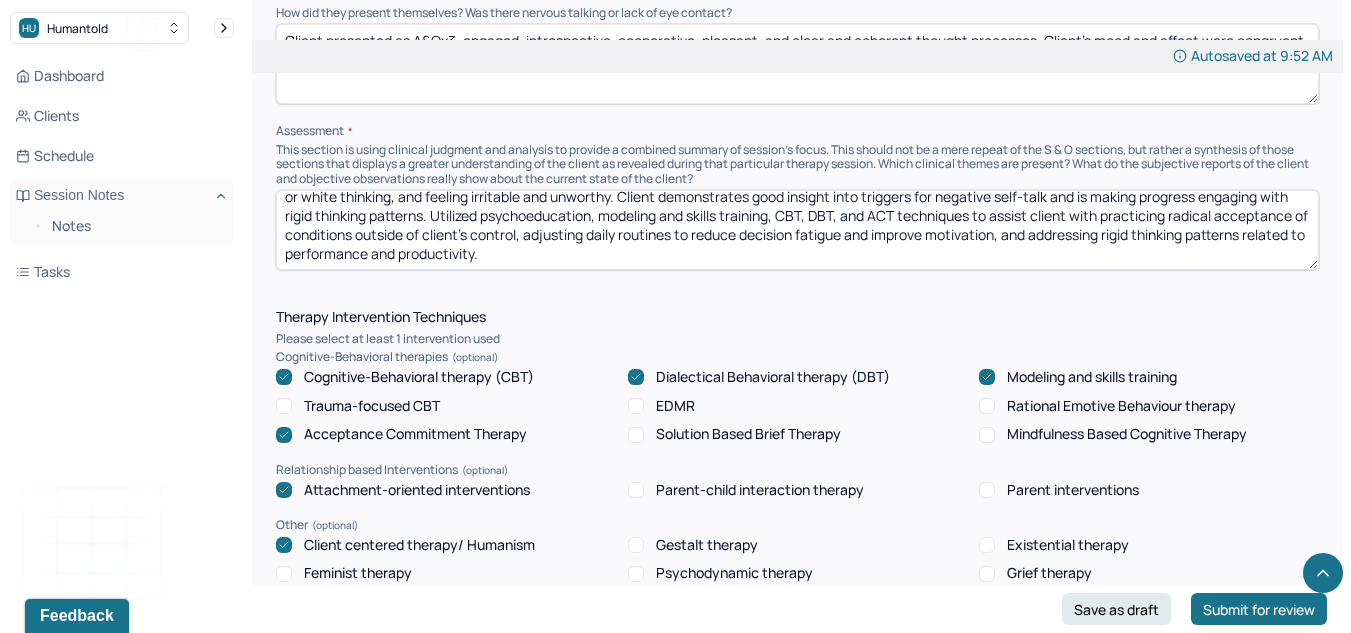 scroll, scrollTop: 29, scrollLeft: 0, axis: vertical 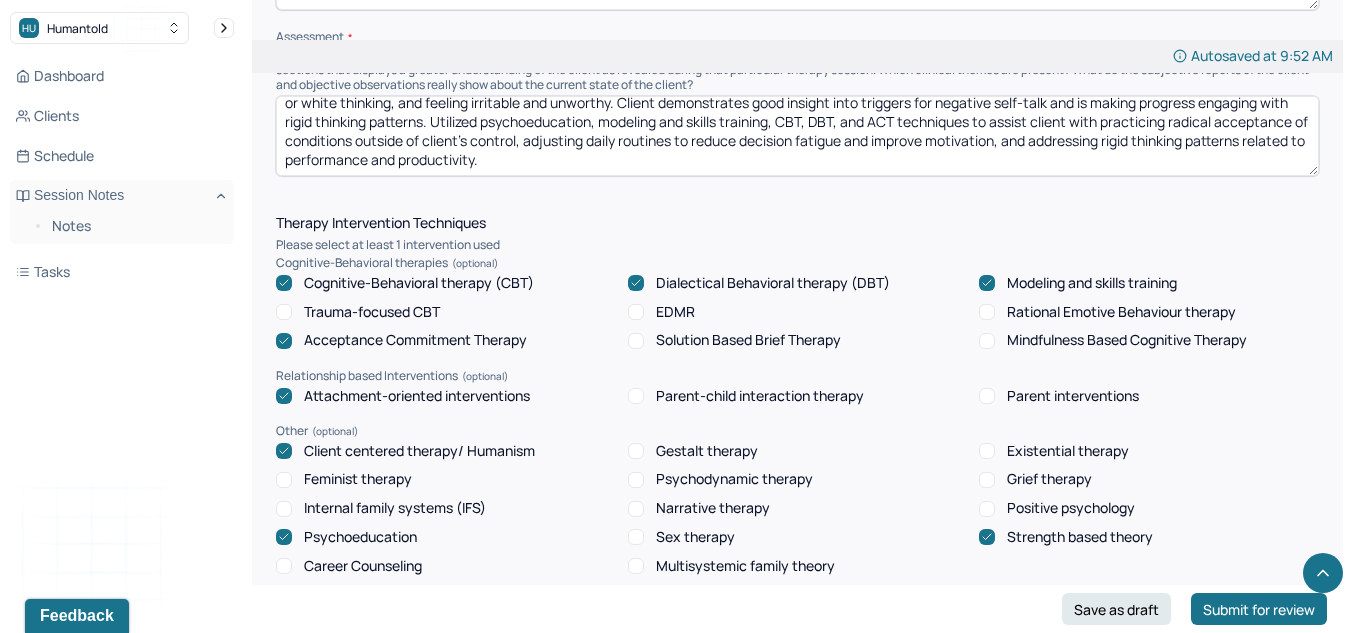 type on "Client is struggling with anxiety symptoms characterized by imposter syndrome, ruminative thinking patterns, negative self-talk, perfectionist tendencies, black or white thinking, and feeling irritable and unworthy. Client demonstrates good insight into triggers for negative self-talk and is making progress engaging with rigid thinking patterns. Utilized psychoeducation, modeling and skills training, CBT, DBT, and ACT techniques to assist client with practicing radical acceptance of conditions outside of client's control, adjusting daily routines to reduce decision fatigue and improve motivation, and addressing rigid thinking patterns related to performance and productivity." 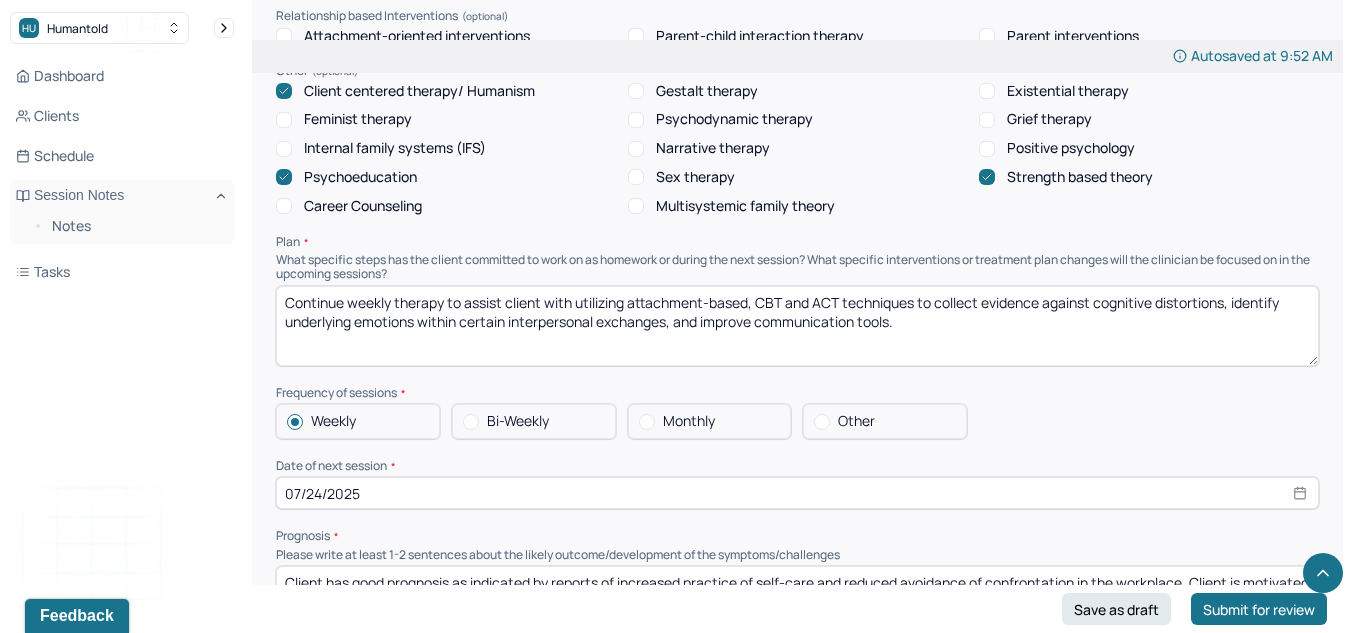 scroll, scrollTop: 1923, scrollLeft: 0, axis: vertical 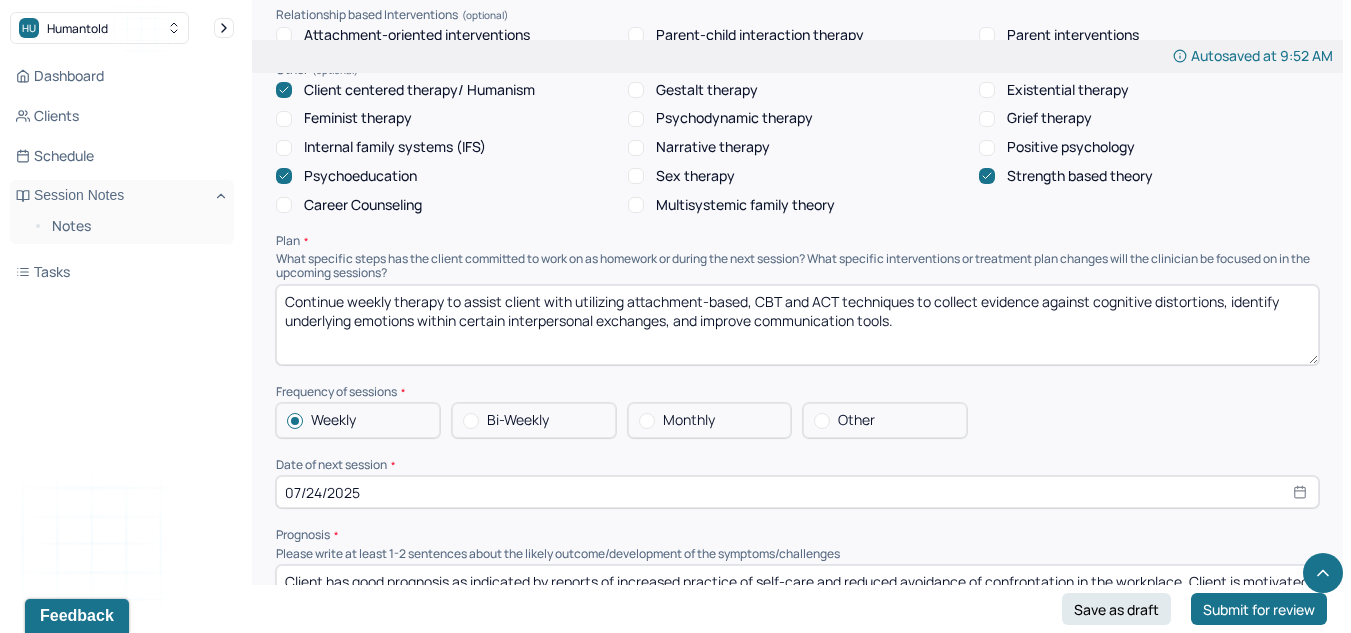click on "Continue weekly therapy to assist client with utilizing attachment-based, CBT and ACT techniques to collect evidence against cognitive distortions, identify underlying emotions within certain interpersonal exchanges, and improve communication tools." at bounding box center [797, 325] 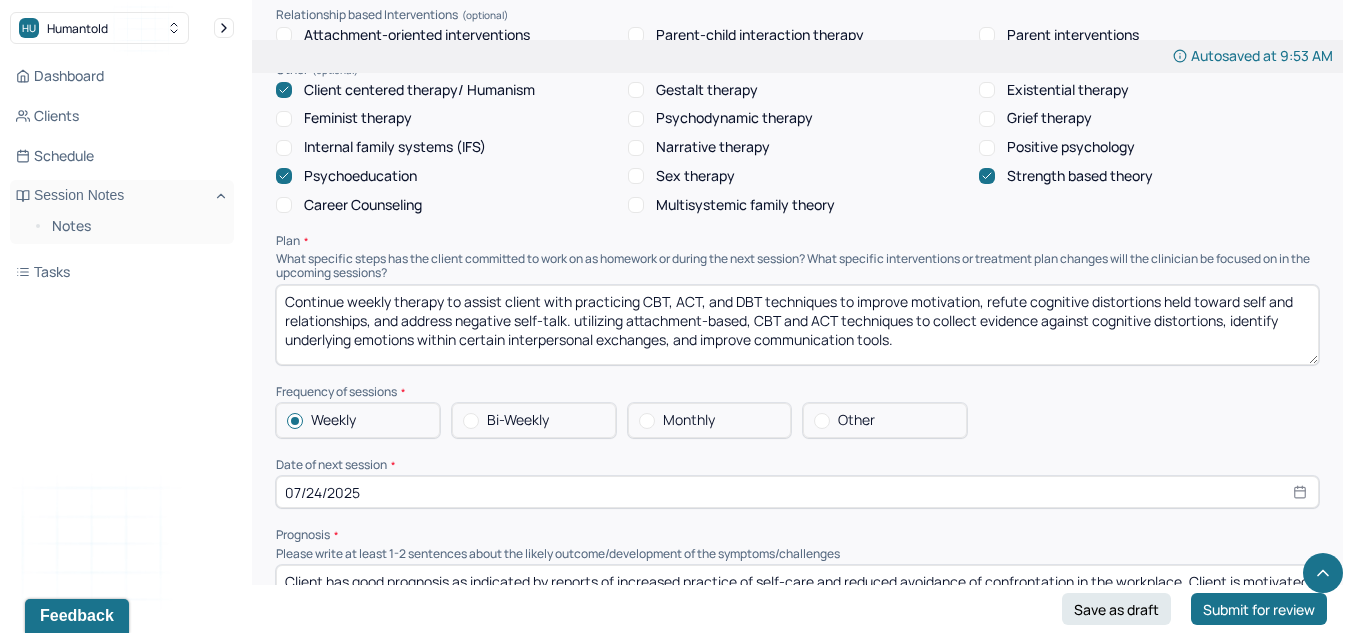 drag, startPoint x: 582, startPoint y: 319, endPoint x: 968, endPoint y: 357, distance: 387.86597 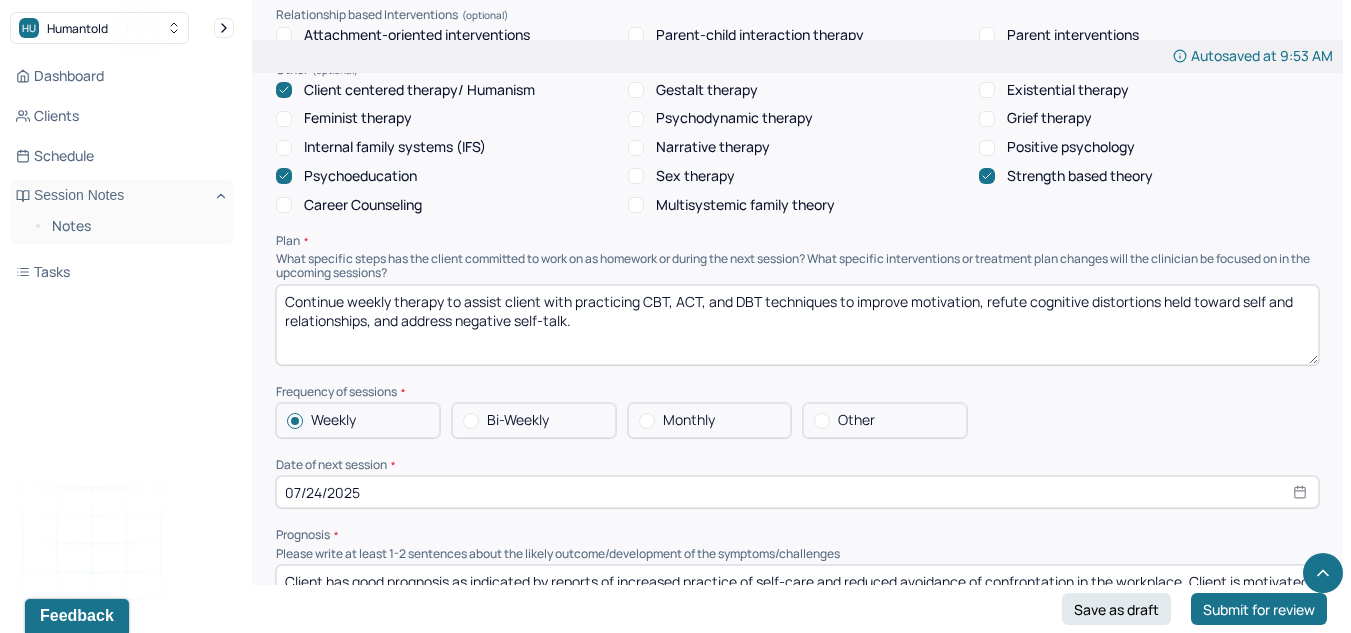 scroll, scrollTop: 1993, scrollLeft: 0, axis: vertical 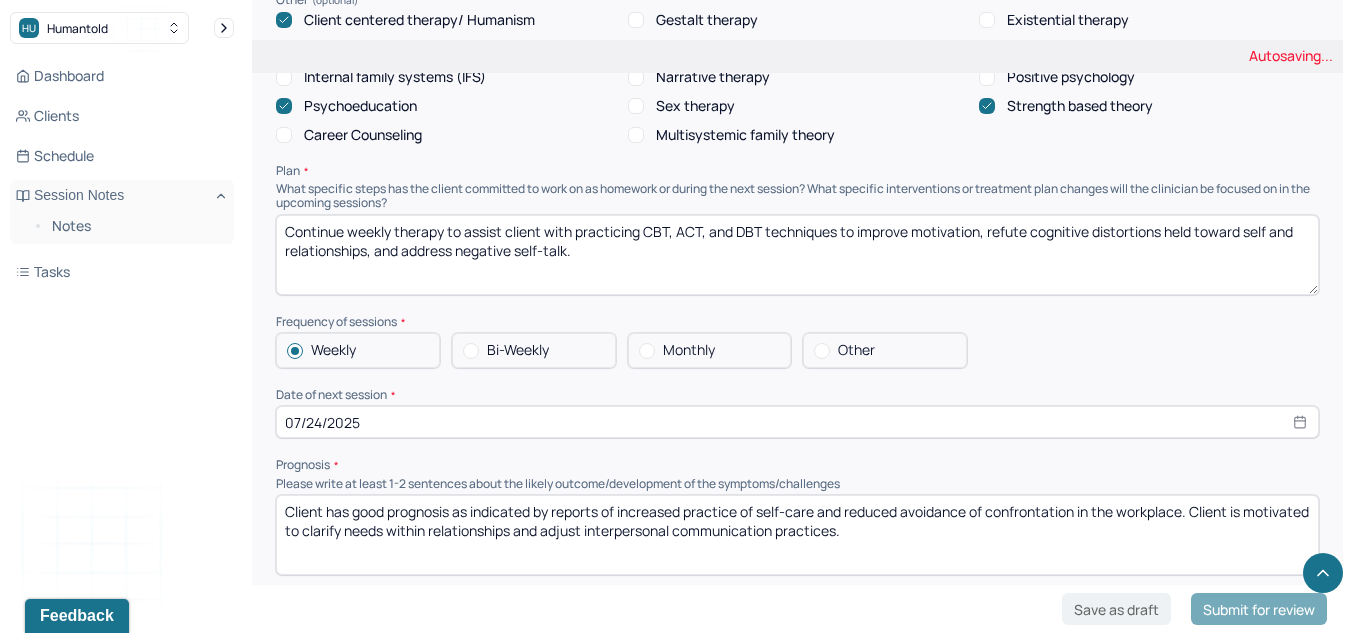 type on "Continue weekly therapy to assist client with practicing CBT, ACT, and DBT techniques to improve motivation, refute cognitive distortions held toward self and relationships, and address negative self-talk." 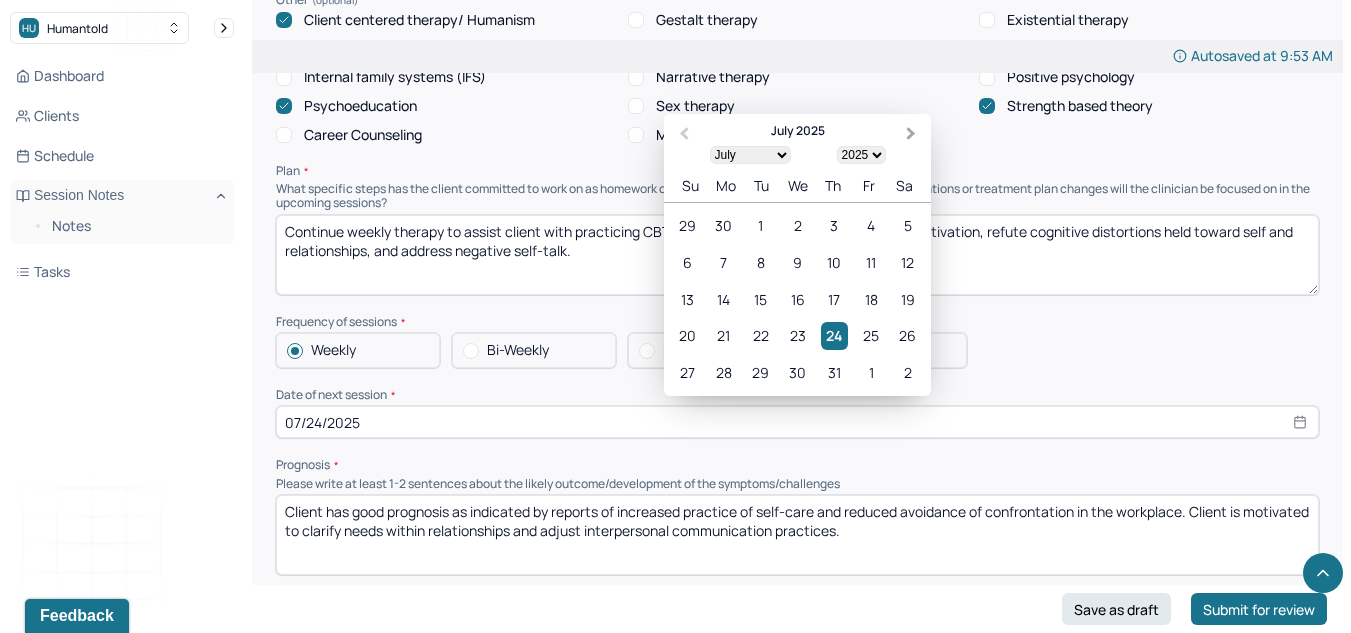 click on "Next Month" at bounding box center [913, 135] 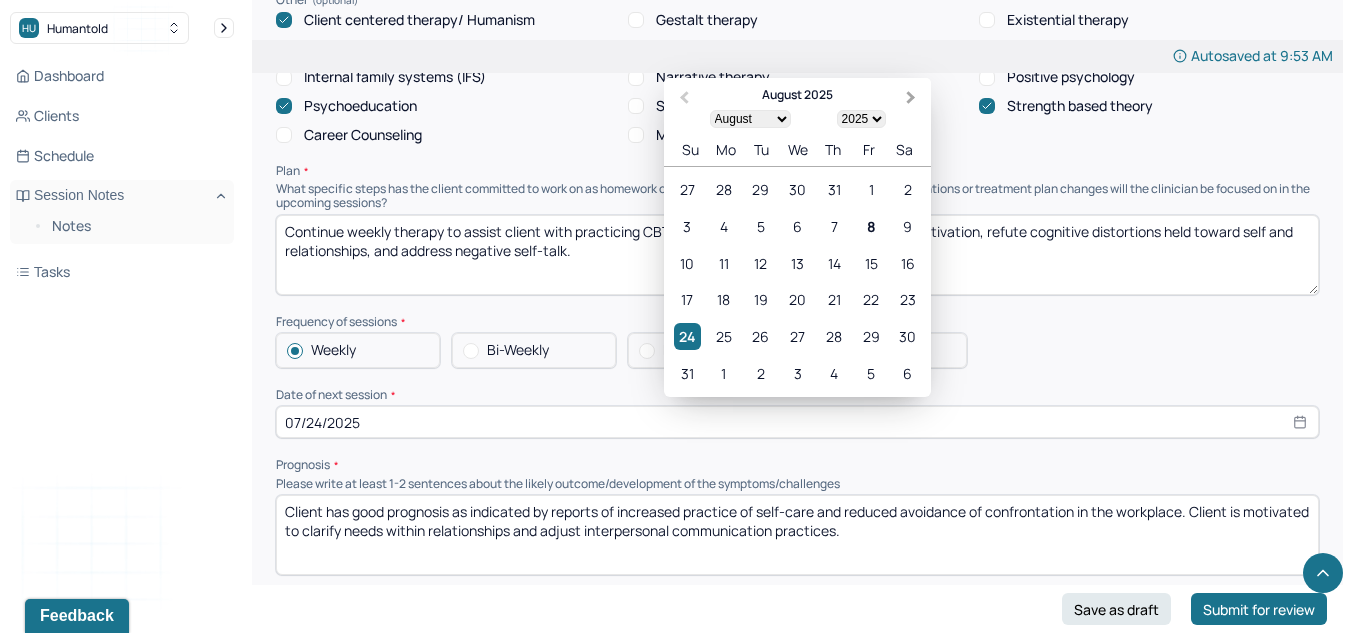 click on "Next Month" at bounding box center (911, 98) 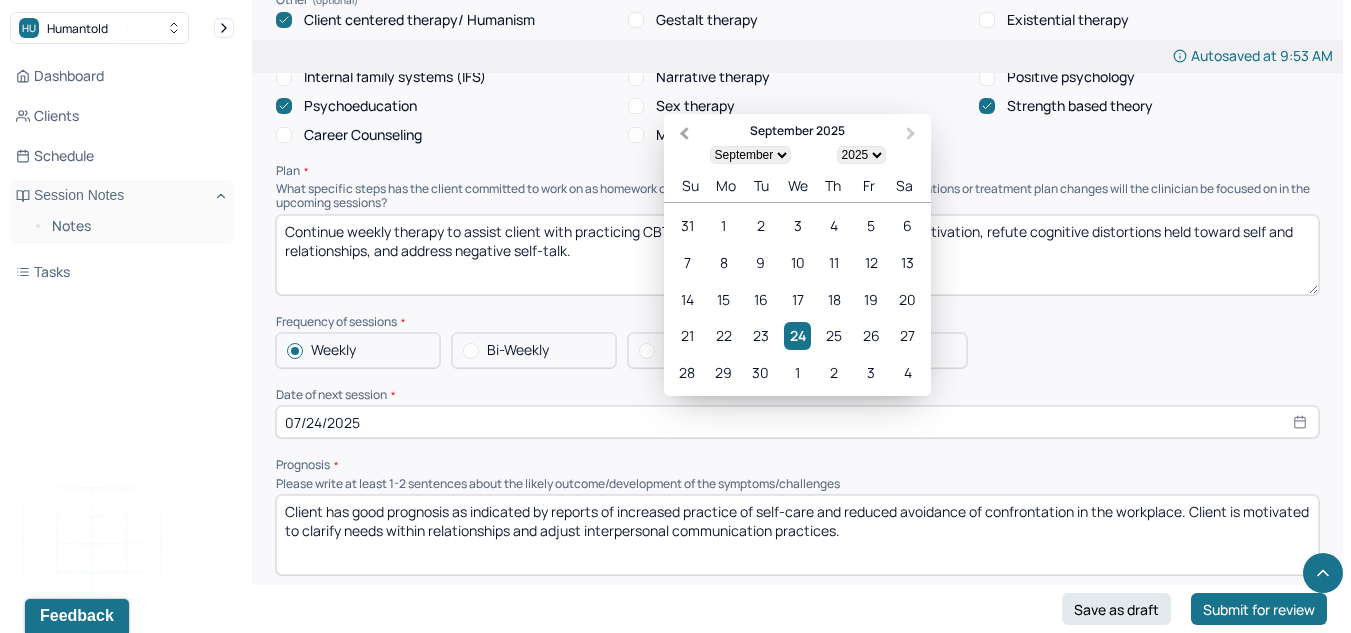 click on "Previous Month" at bounding box center (684, 134) 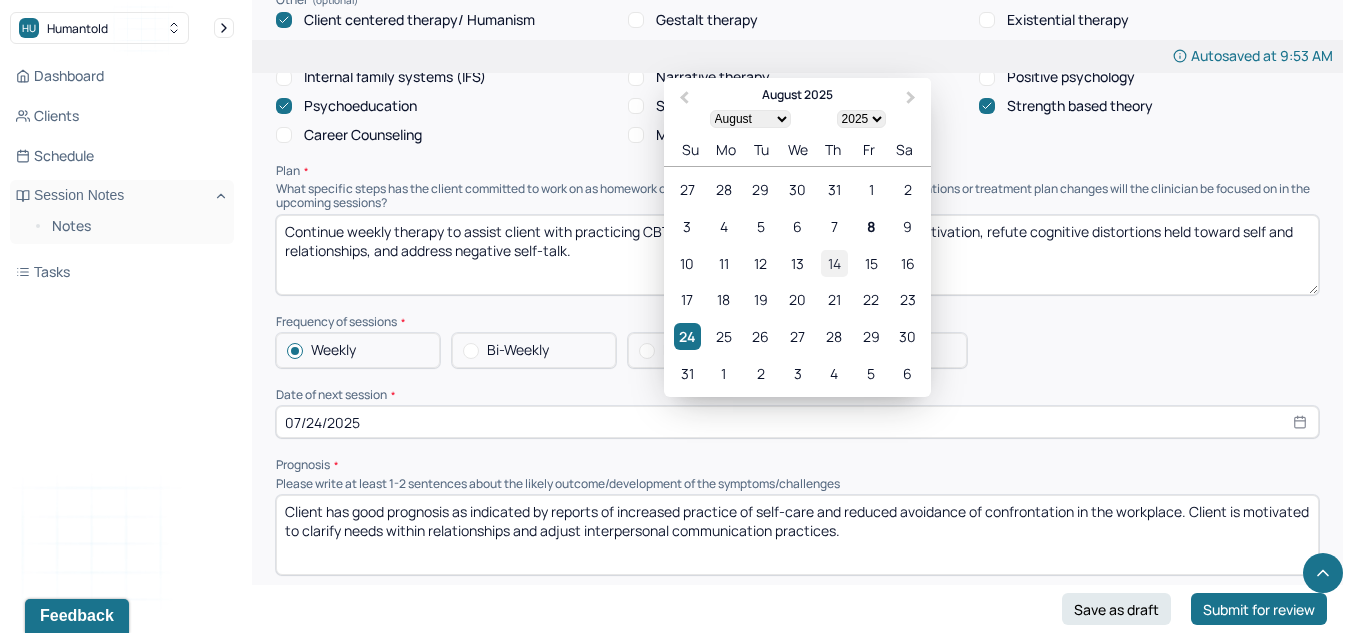 click on "14" at bounding box center [834, 263] 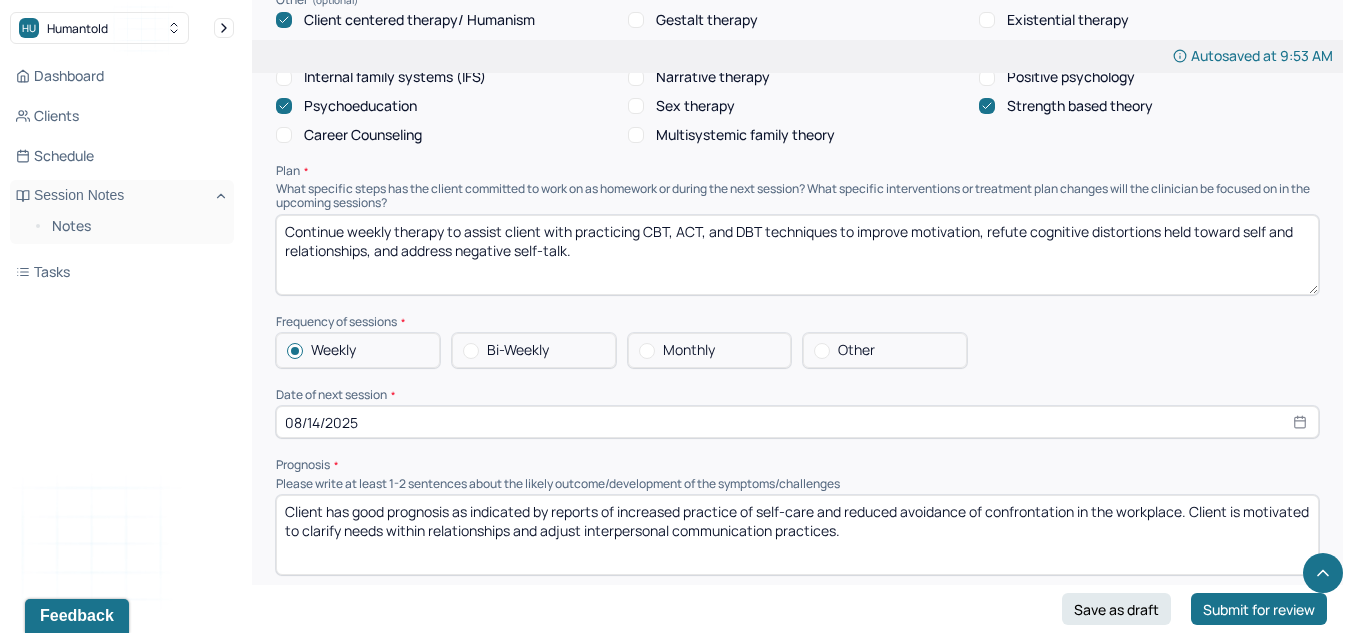scroll, scrollTop: 2027, scrollLeft: 0, axis: vertical 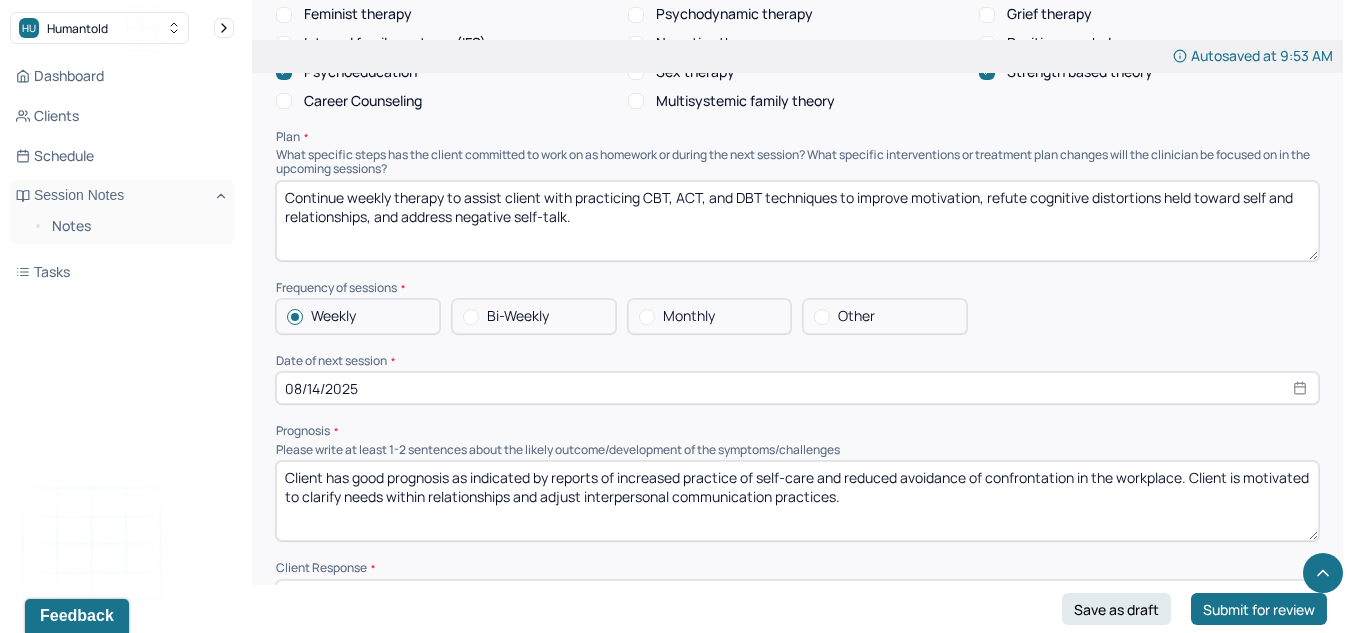 click on "Client has good prognosis as indicated by reports of increased practice of self-care and reduced avoidance of confrontation in the workplace. Client is motivated to clarify needs within relationships and adjust interpersonal communication practices." at bounding box center (797, 501) 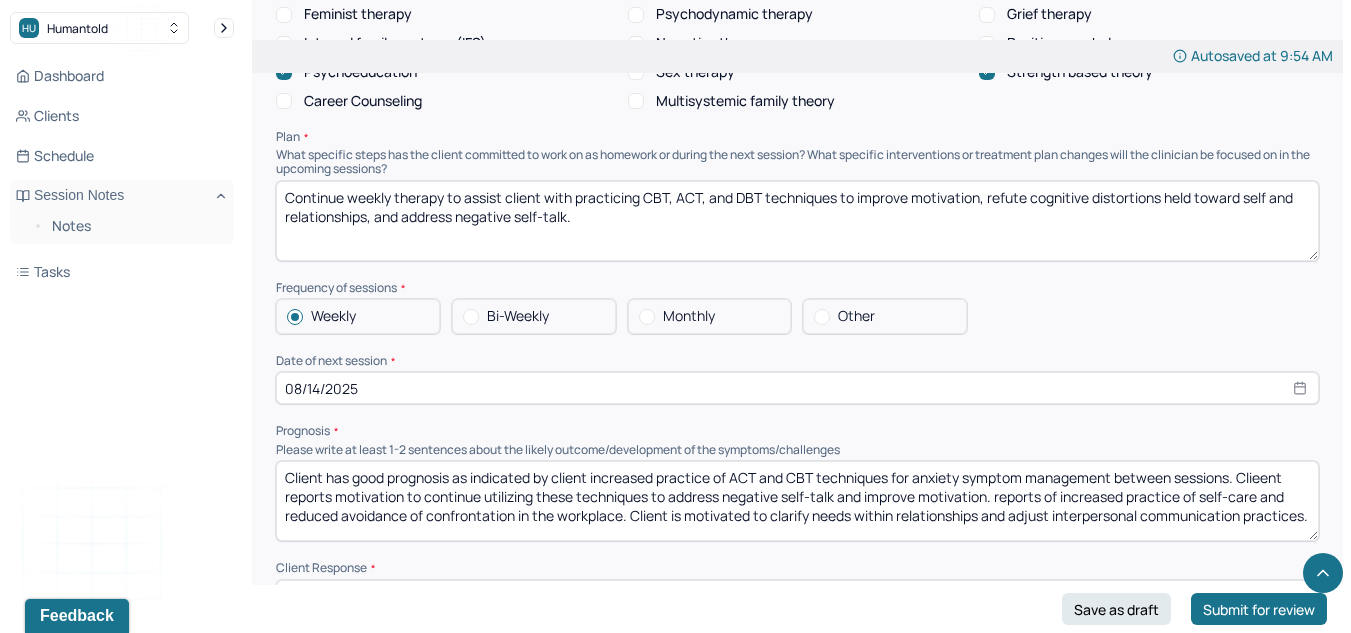 scroll, scrollTop: 10, scrollLeft: 0, axis: vertical 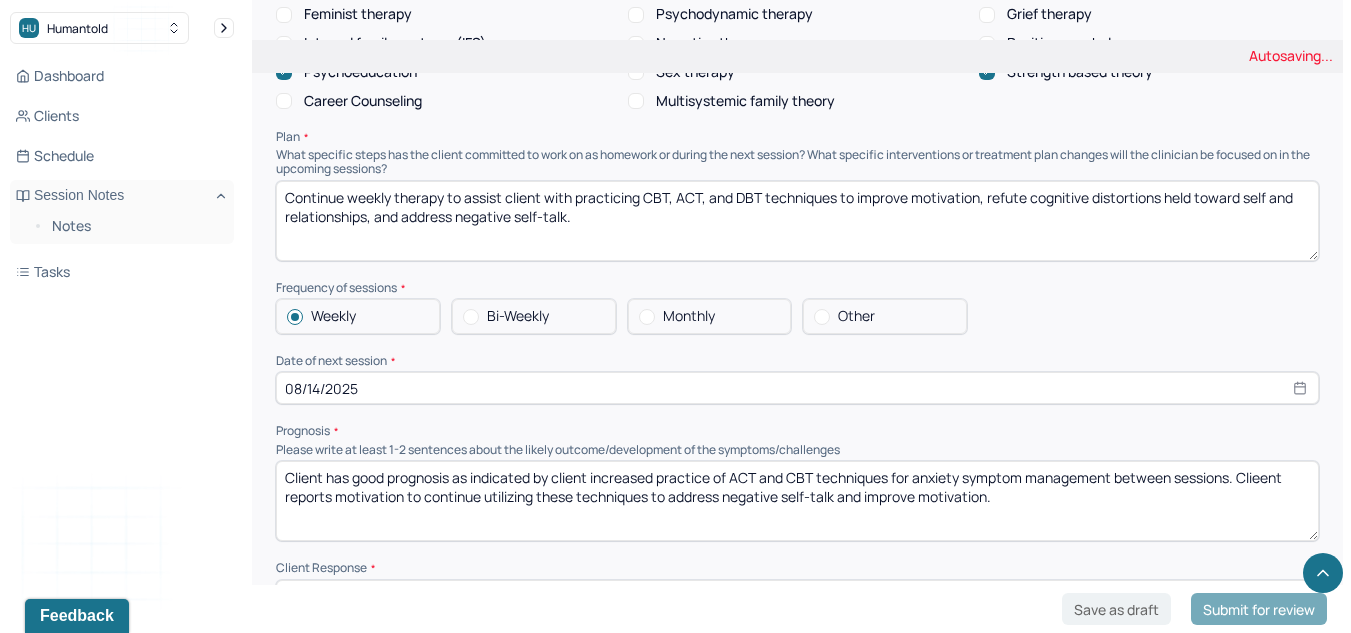 click on "Client has good prognosis as indicated by client increased practice of ACT and CBT techniques for anxiety symptom management between sessions. Clieent reports motivation to continue utilizing these techniques to address negative self-talk and improve motivation. reports of increased practice of self-care and reduced avoidance of confrontation in the workplace. Client is motivated to clarify needs within relationships and adjust interpersonal communication practices." at bounding box center (797, 501) 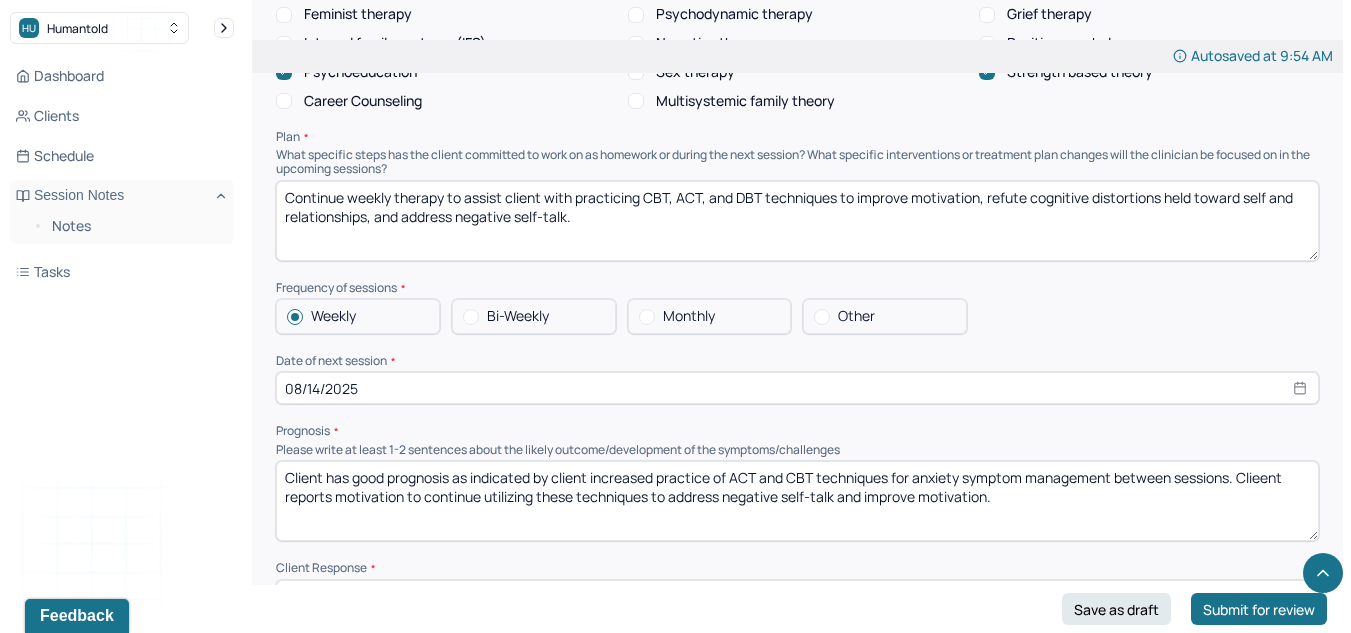 click on "Client has good prognosis as indicated by client increased practice of ACT and CBT techniques for anxiety symptom management between sessions. Clieent reports motivation to continue utilizing these techniques to address negative self-talk and improve motivation." at bounding box center [797, 501] 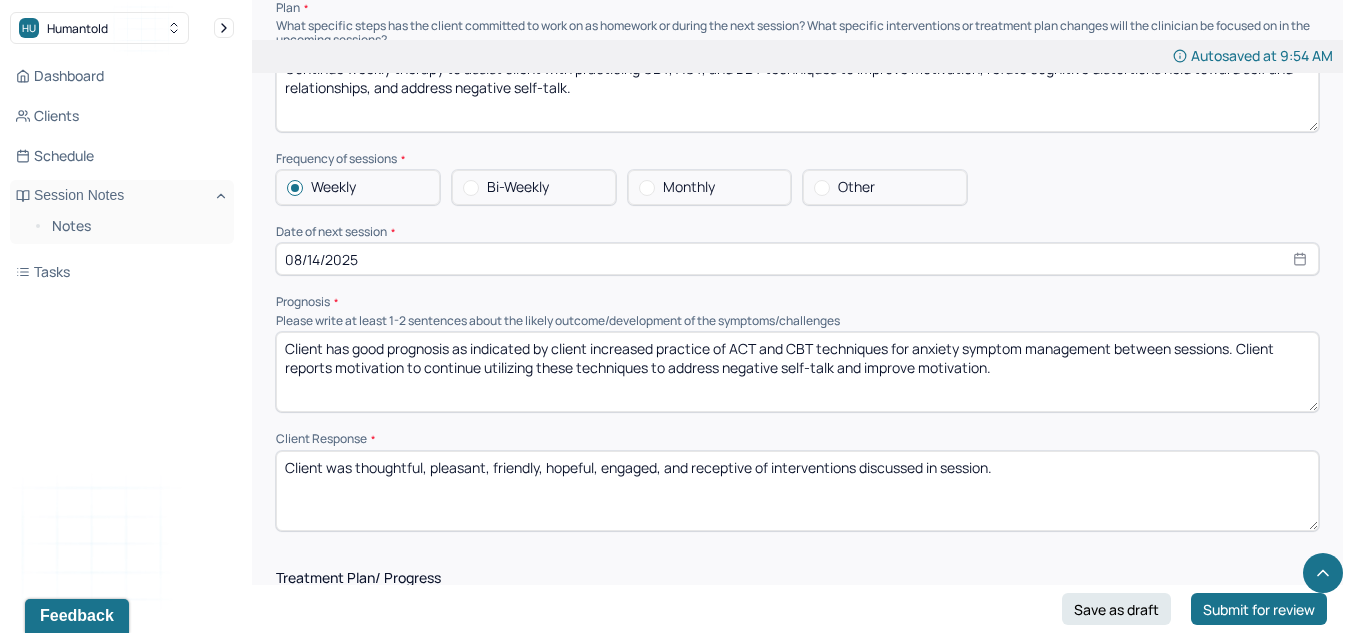 scroll, scrollTop: 2189, scrollLeft: 0, axis: vertical 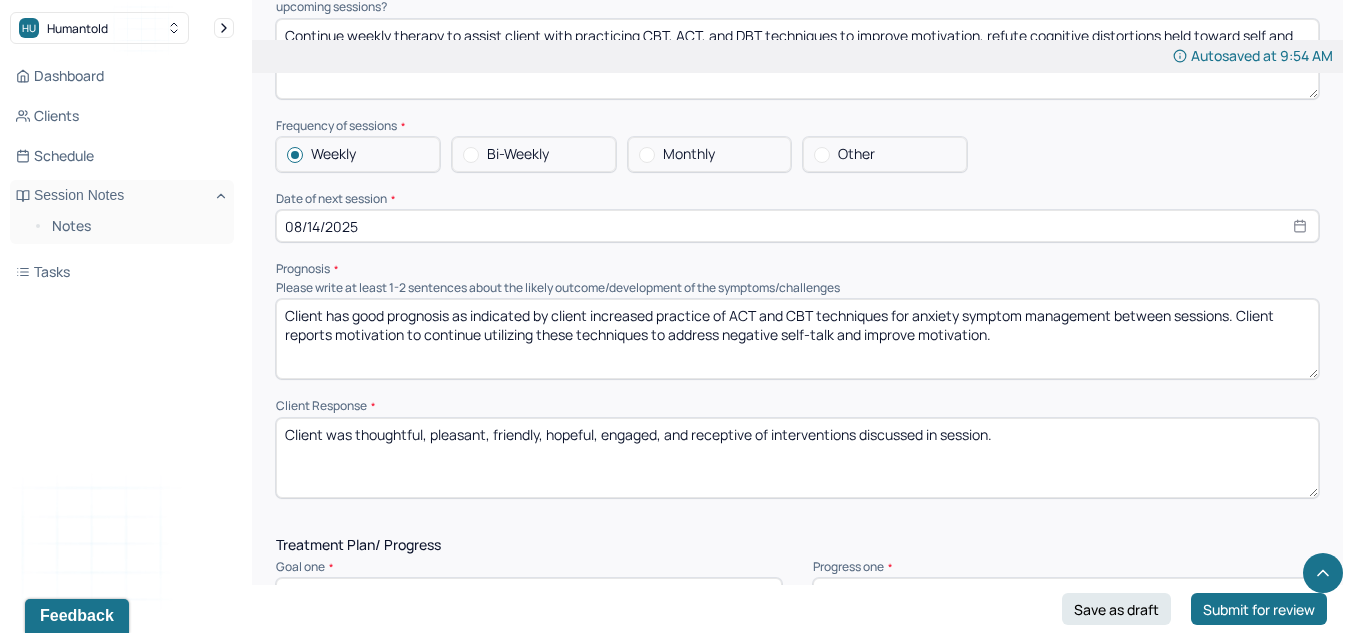 type on "Client has good prognosis as indicated by client increased practice of ACT and CBT techniques for anxiety symptom management between sessions. Client reports motivation to continue utilizing these techniques to address negative self-talk and improve motivation." 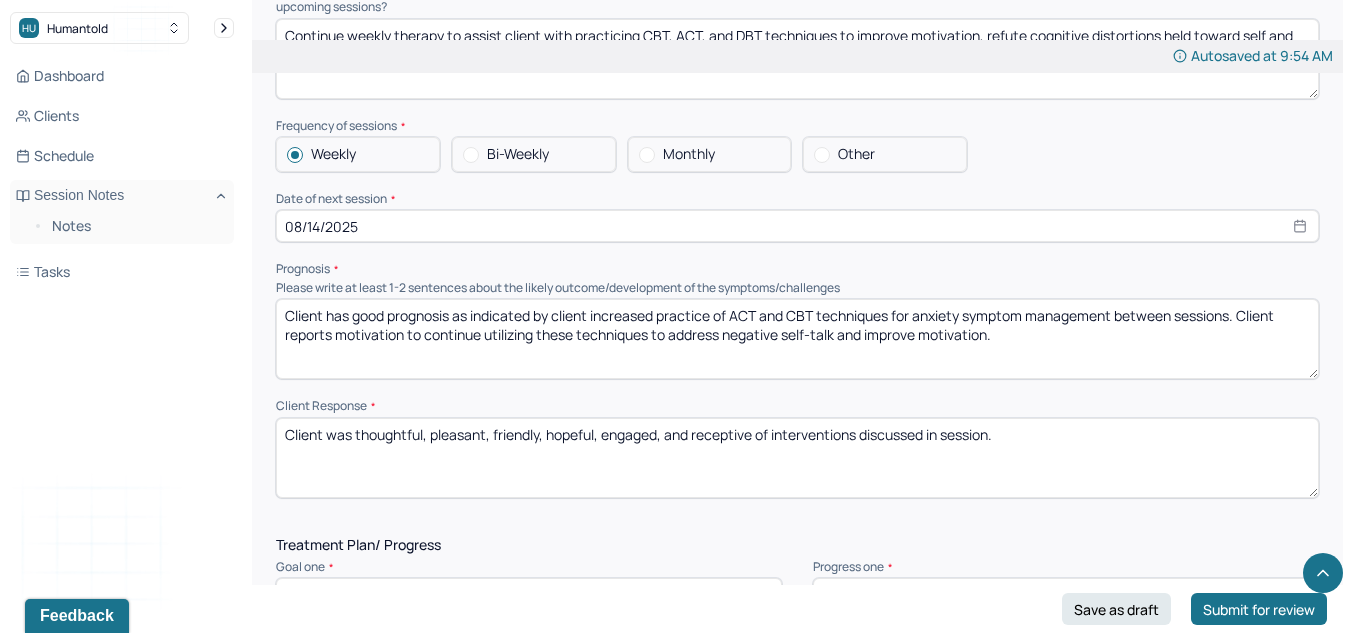 click on "Client was thoughtful, pleasant, friendly, hopeful, engaged, and receptive of interventions discussed in session." at bounding box center (797, 458) 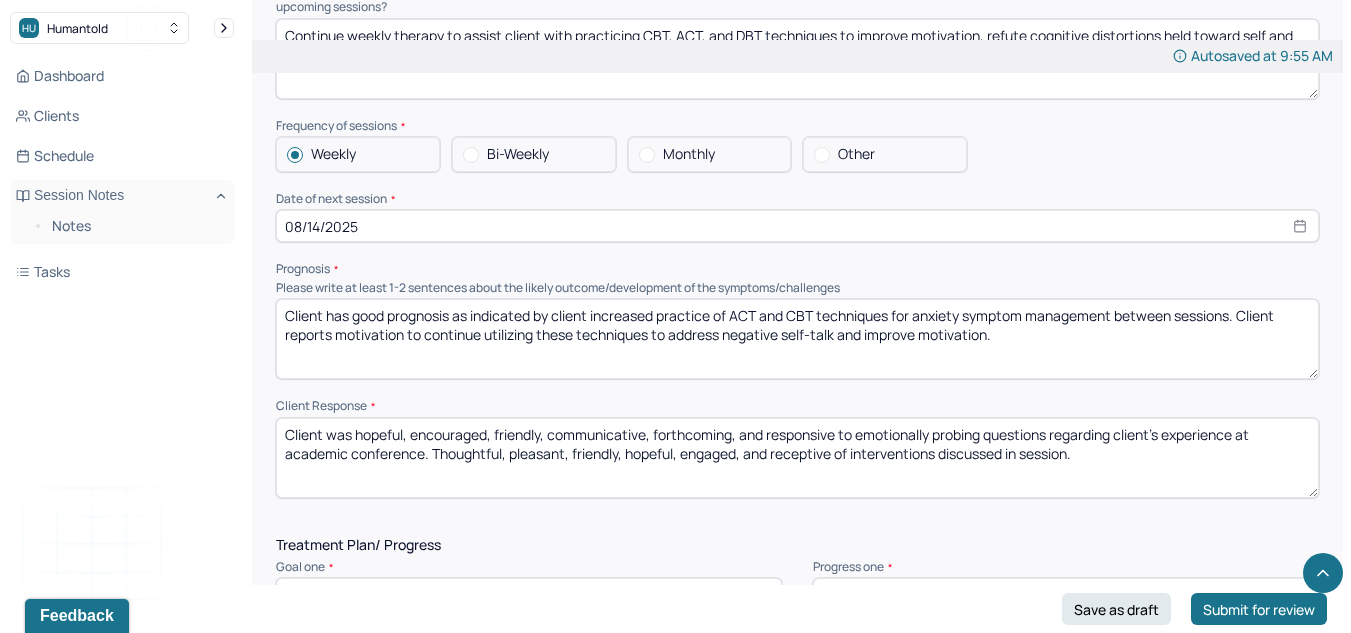 drag, startPoint x: 1104, startPoint y: 445, endPoint x: 435, endPoint y: 456, distance: 669.09045 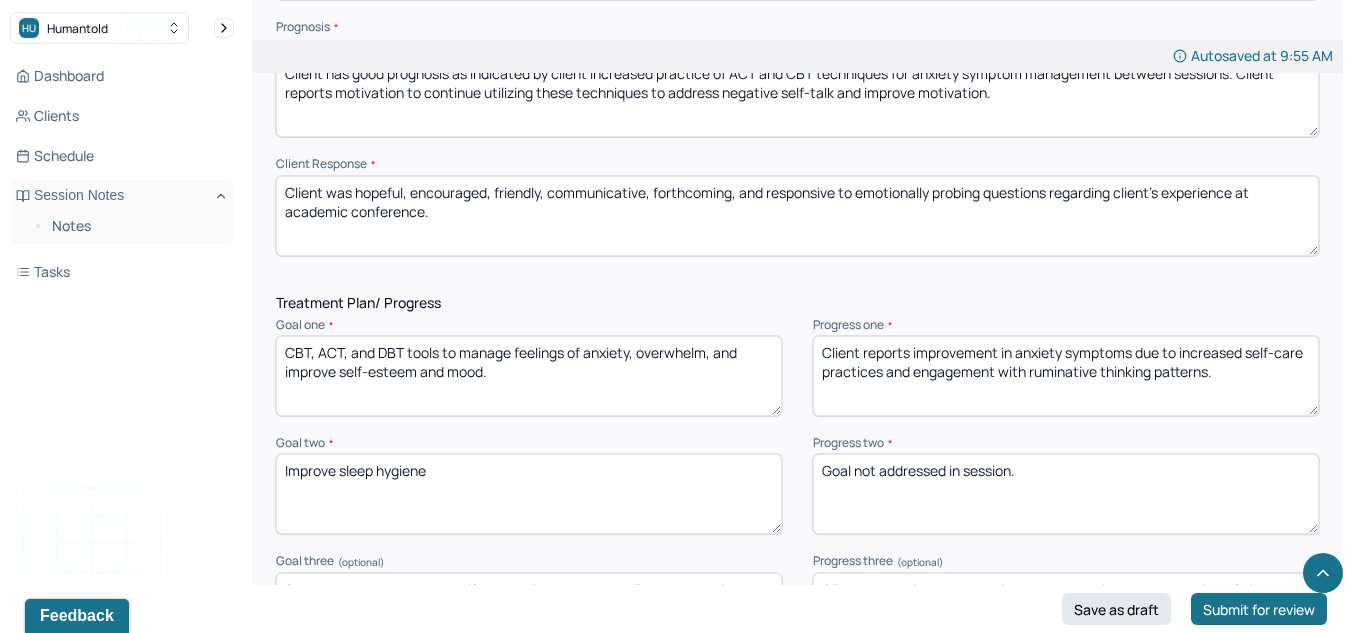 scroll, scrollTop: 2458, scrollLeft: 0, axis: vertical 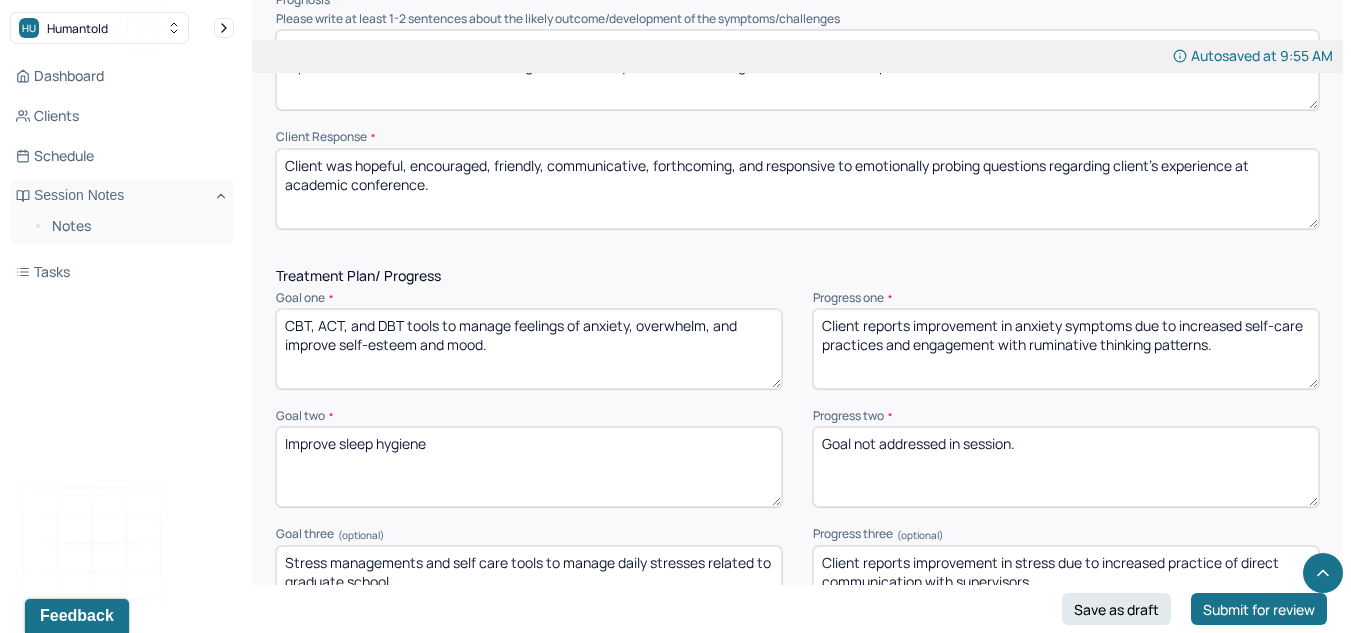 type on "Client was hopeful, encouraged, friendly, communicative, forthcoming, and responsive to emotionally probing questions regarding client's experience at academic conference." 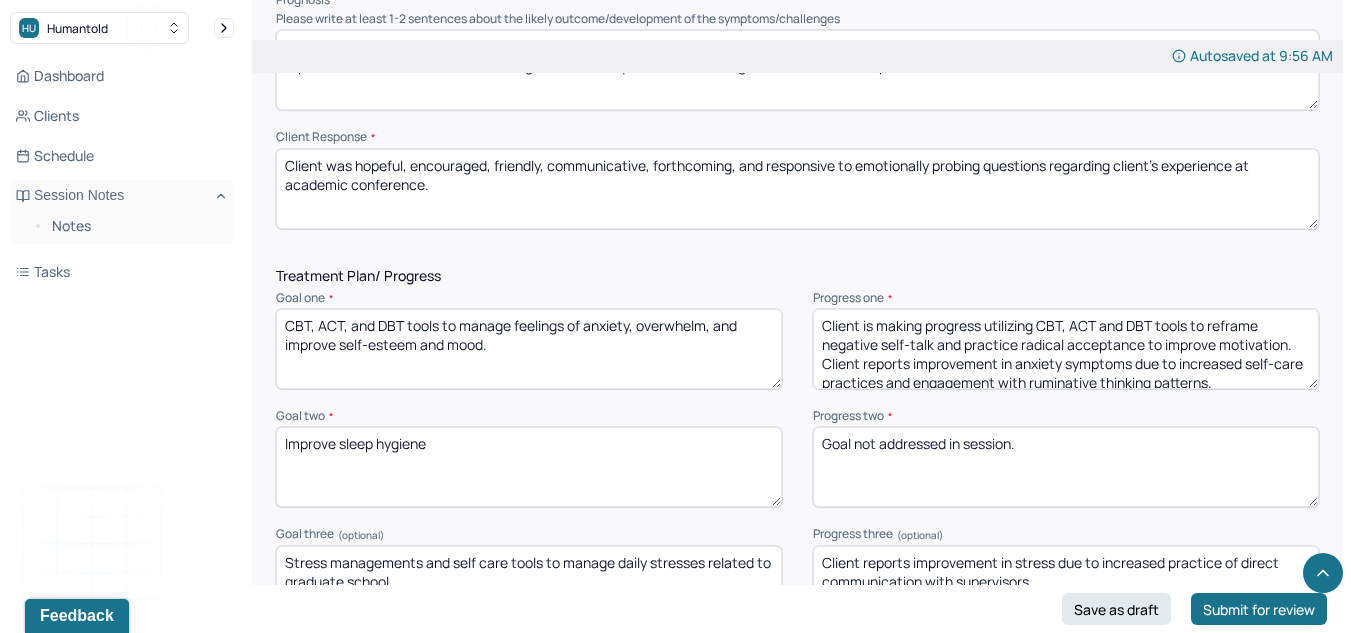 scroll, scrollTop: 10, scrollLeft: 0, axis: vertical 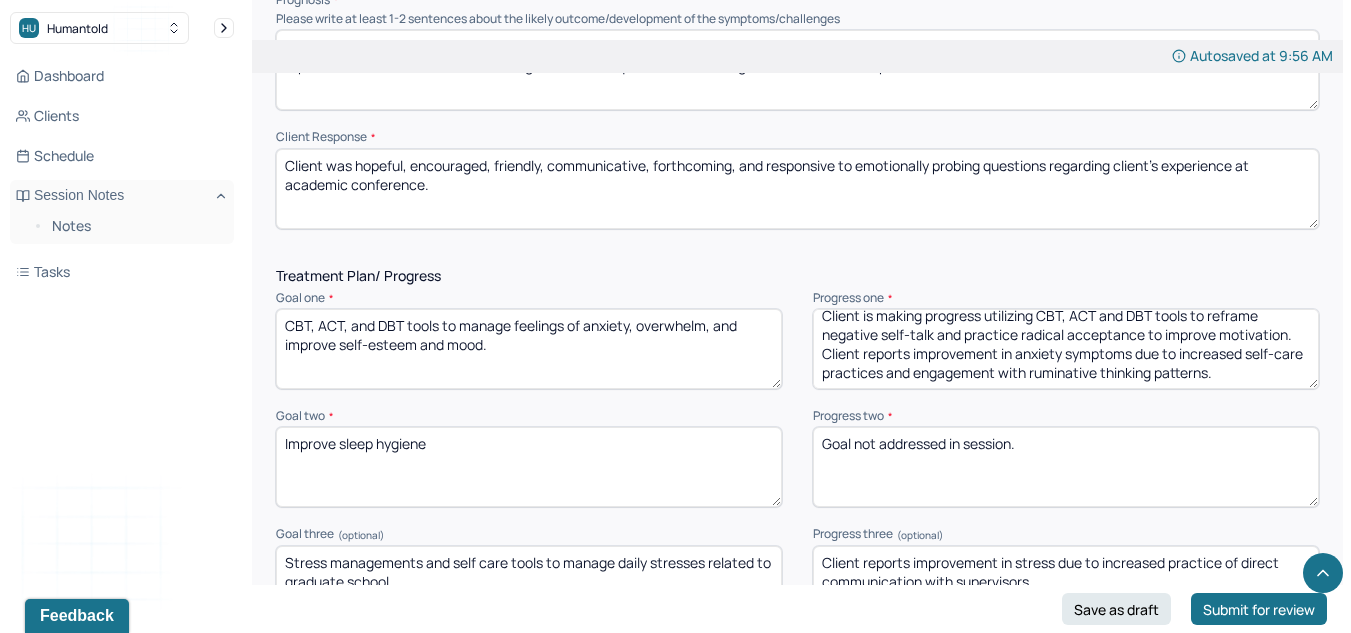 drag, startPoint x: 830, startPoint y: 367, endPoint x: 1365, endPoint y: 440, distance: 539.9574 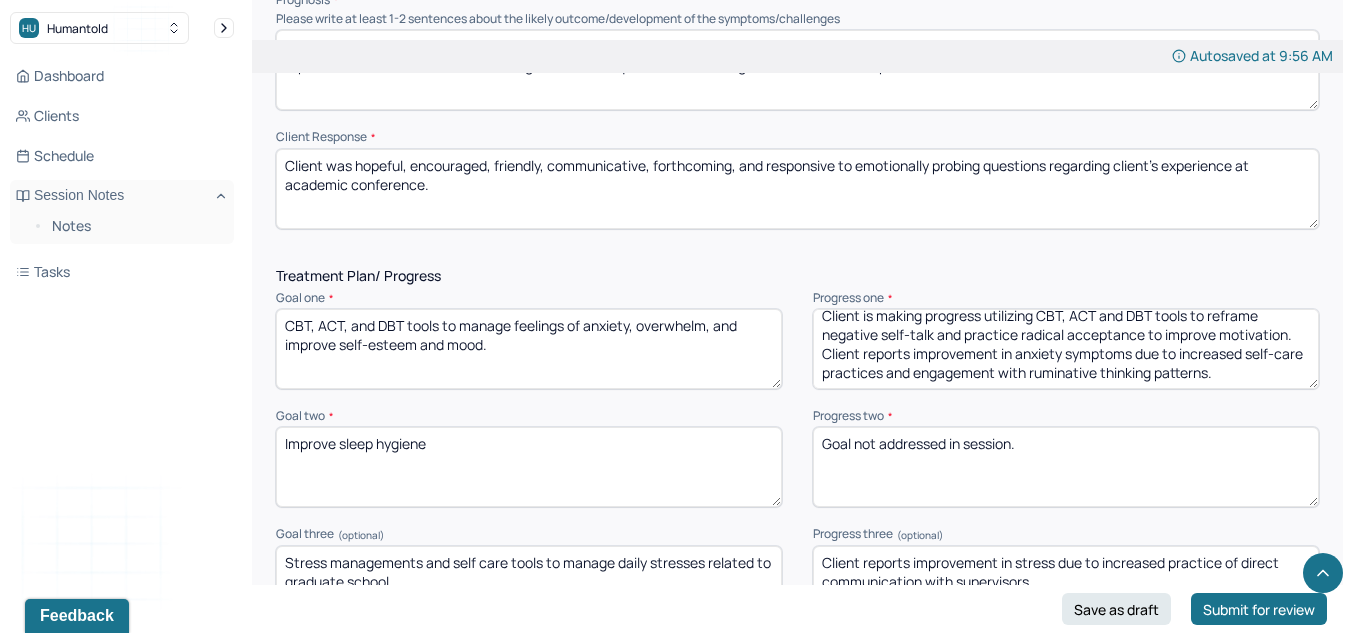 click on "HU Humantold Dashboard Clients Schedule Session Notes Notes Tasks LK [NAME] provider Logout New Theme Coming This Week! Soon, you’ll be able to switch between the default White Theme and a new Green Theme using the Theme Button in the top right corner of the app. Edit Note Search by client name, chart number FAQs Theme LK [NAME] Autosaved at 9:56 AM Appointment Details Client name [NAME] Date of service 08/07/2025 Time 11:00am - 12:00pm Duration 1hr Appointment type individual therapy Provider name [NAME] Modifier 1 95 Telemedicine Note type Individual soap note Load previous session note Instructions The fields marked with an asterisk ( * ) are required before you can submit your notes. Before you can submit your session notes, they must be signed. You have the option to save your notes as a draft before making a submission. Appointment location * Teletherapy Client Teletherapy Location here Home Office Other Home Office Other * * * * *" at bounding box center [675, -649] 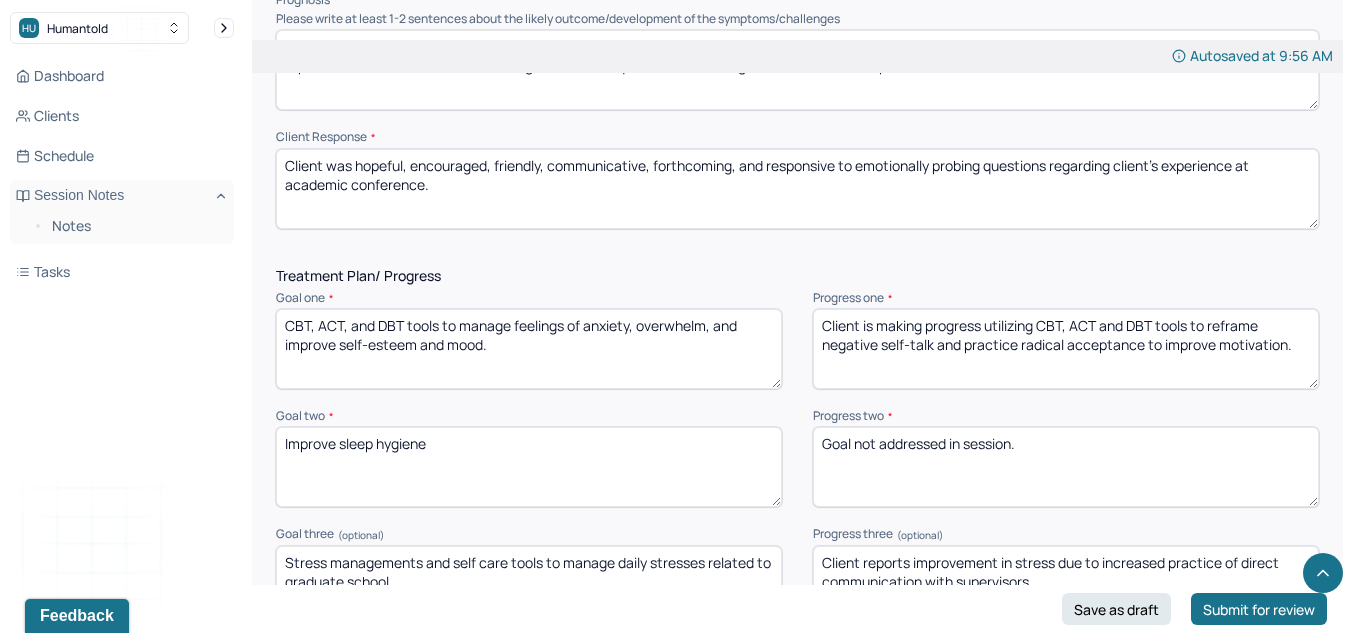 scroll, scrollTop: 0, scrollLeft: 0, axis: both 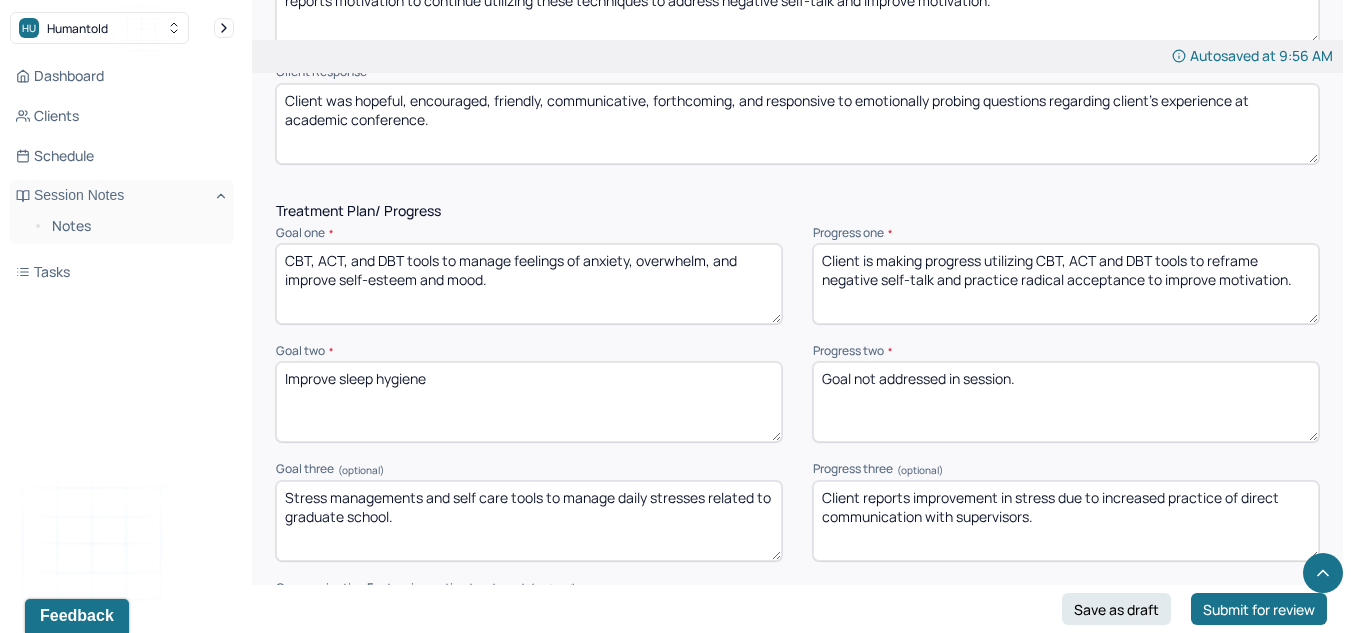 type on "Client is making progress utilizing CBT, ACT and DBT tools to reframe negative self-talk and practice radical acceptance to improve motivation." 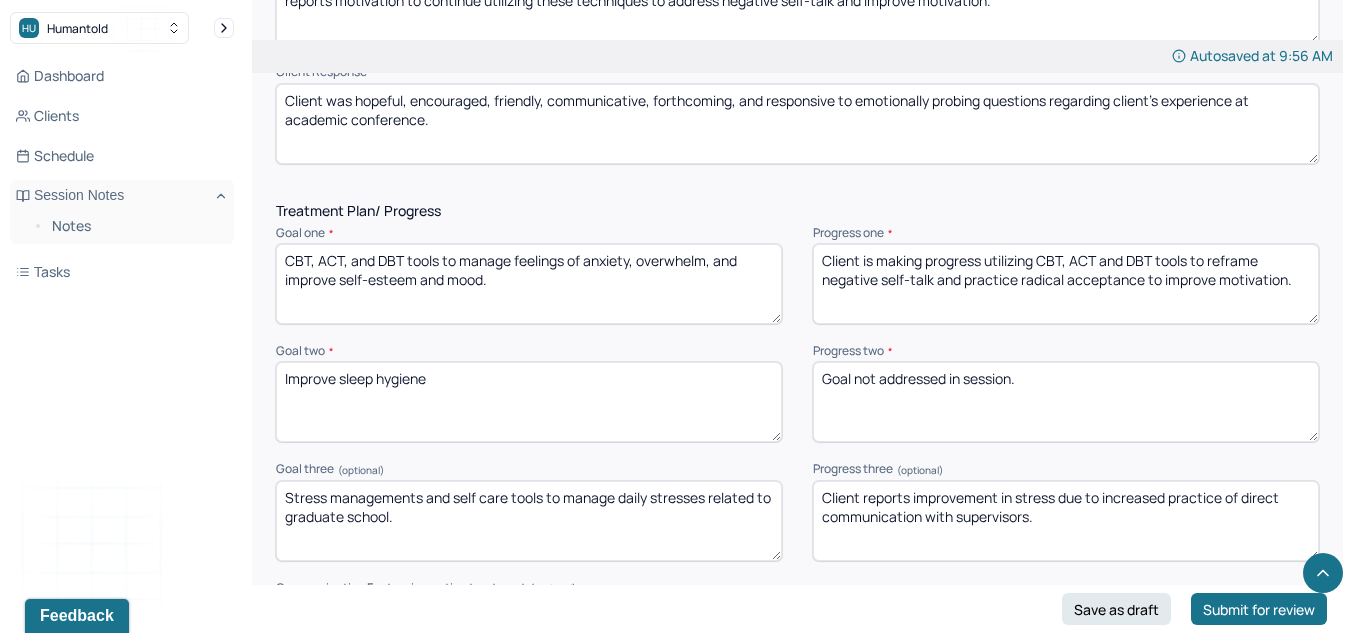 click on "Goal not addressed in session." at bounding box center (1066, 402) 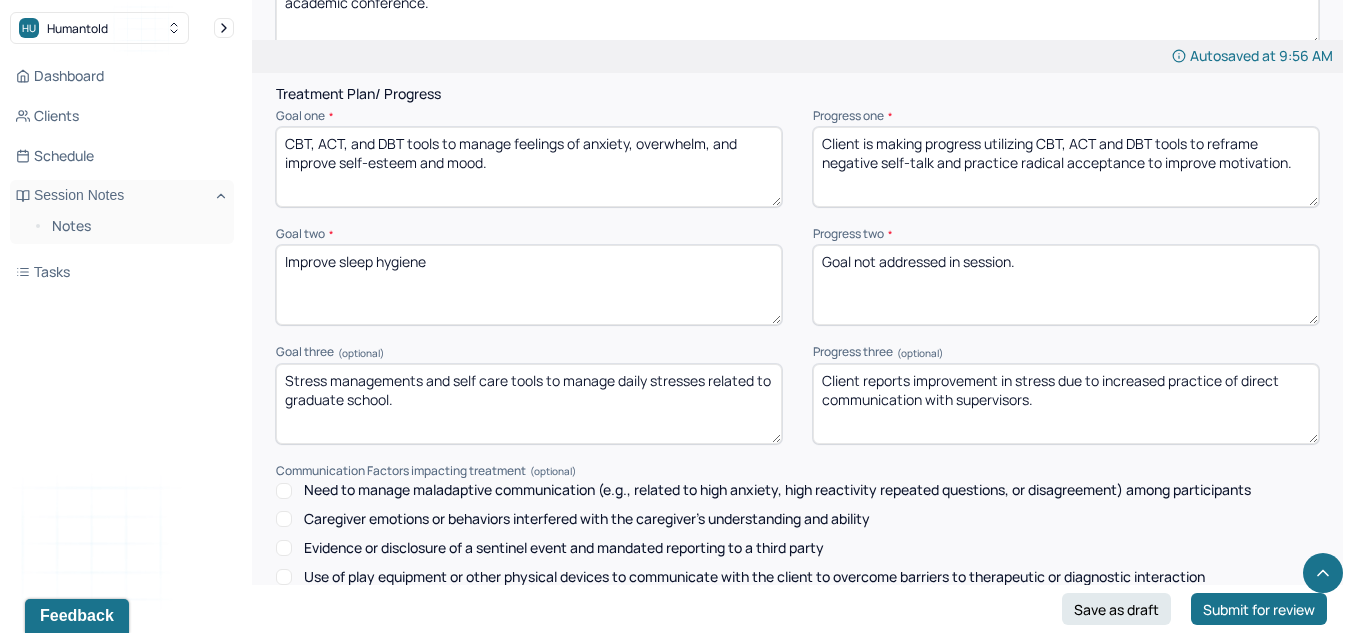 scroll, scrollTop: 2637, scrollLeft: 0, axis: vertical 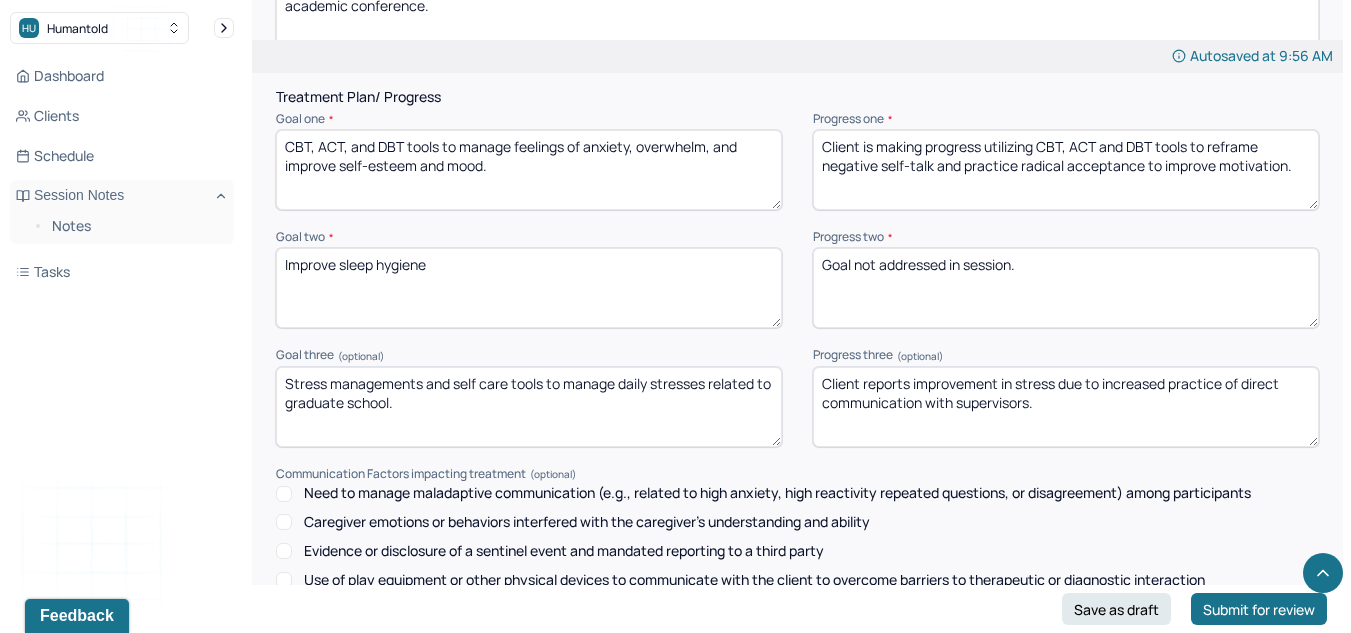 click on "Client reports improvement in stress due to increased practice of direct communication with supervisors." at bounding box center [1066, 407] 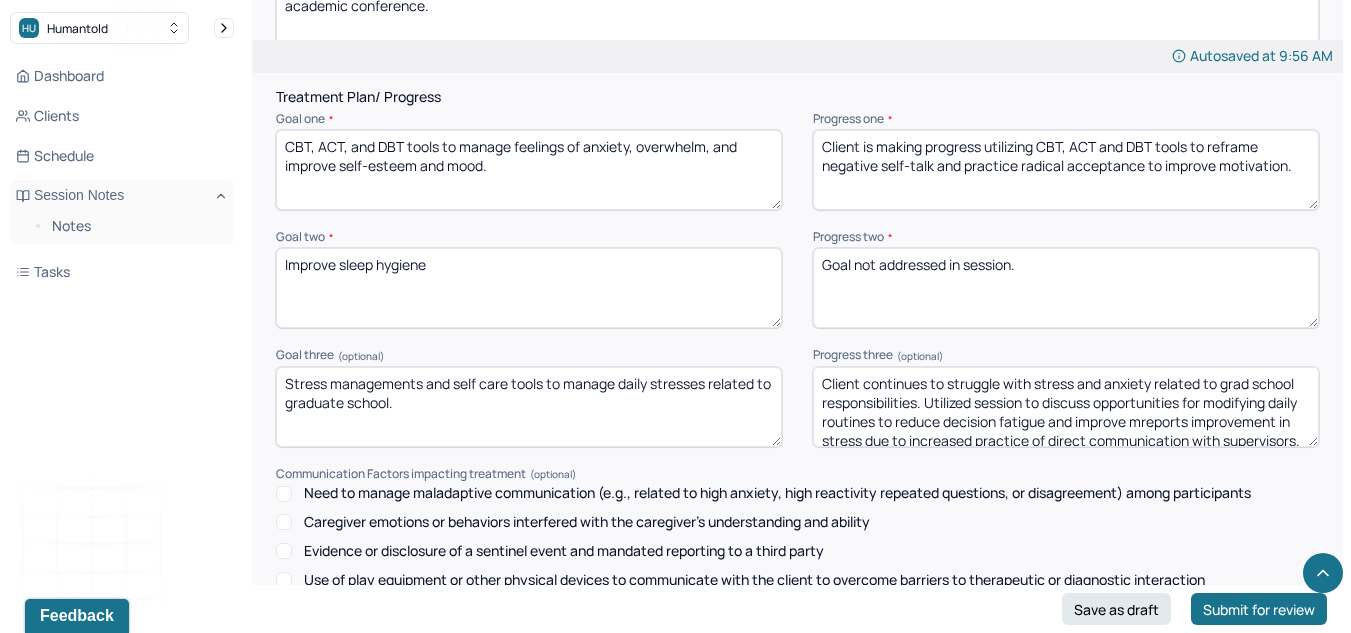 scroll, scrollTop: 4, scrollLeft: 0, axis: vertical 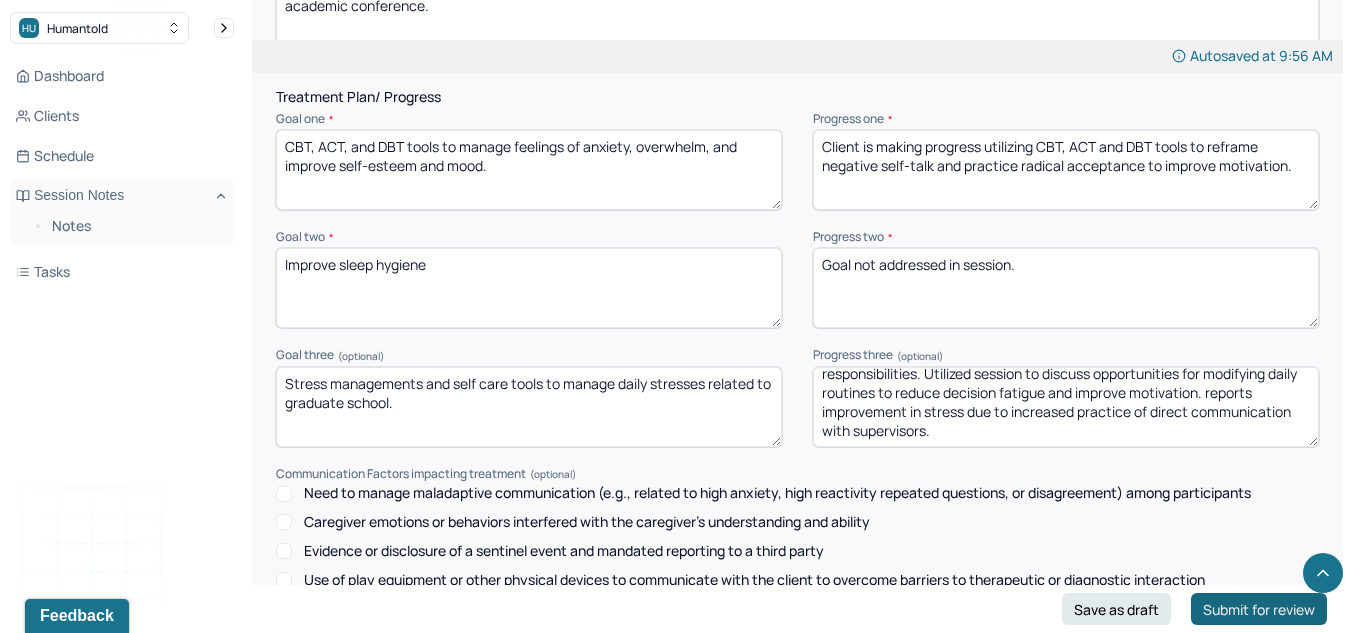 drag, startPoint x: 893, startPoint y: 431, endPoint x: 1265, endPoint y: 593, distance: 405.74377 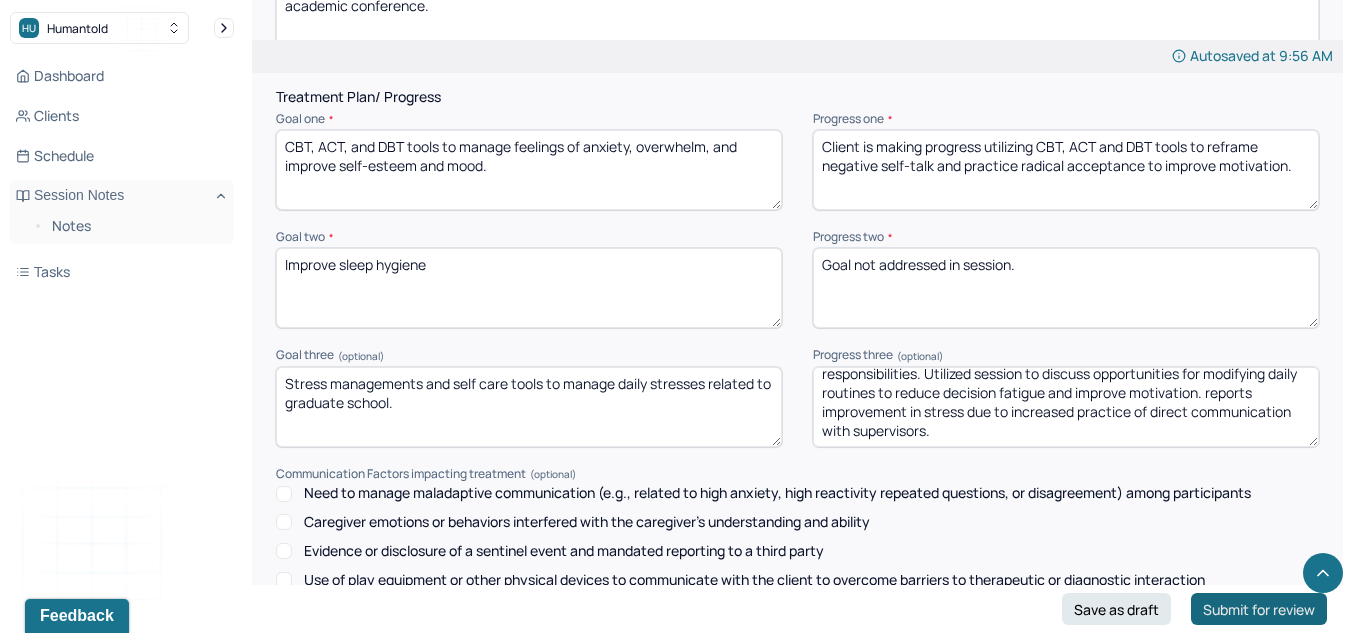 click on "Instructions The fields marked with an asterisk ( * ) are required before you can submit your notes. Before you can submit your session notes, they must be signed. You have the option to save your notes as a draft before making a submission. Appointment location * Teletherapy Client Teletherapy Location here Home Office Other Provider Teletherapy Location Home Office Other Consent was received for the teletherapy session The teletherapy session was conducted via video Primary diagnosis * F41.1 GENERALIZED ANXIETY DISORDER Secondary diagnosis (optional) Secondary diagnosis Tertiary diagnosis (optional) Tertiary diagnosis Emotional / Behavioural symptoms demonstrated * Anxious/ negative self-talk/ low motivation/ irritable Causing * Maladaptive Functioning Intention for Session * Facilitate coping mechanisms Session Note Subjective Objective How did they present themselves? Was there nervous talking or lack of eye contact? Assessment Therapy Intervention Techniques Please select at least 1 intervention used * *" at bounding box center [797, -688] 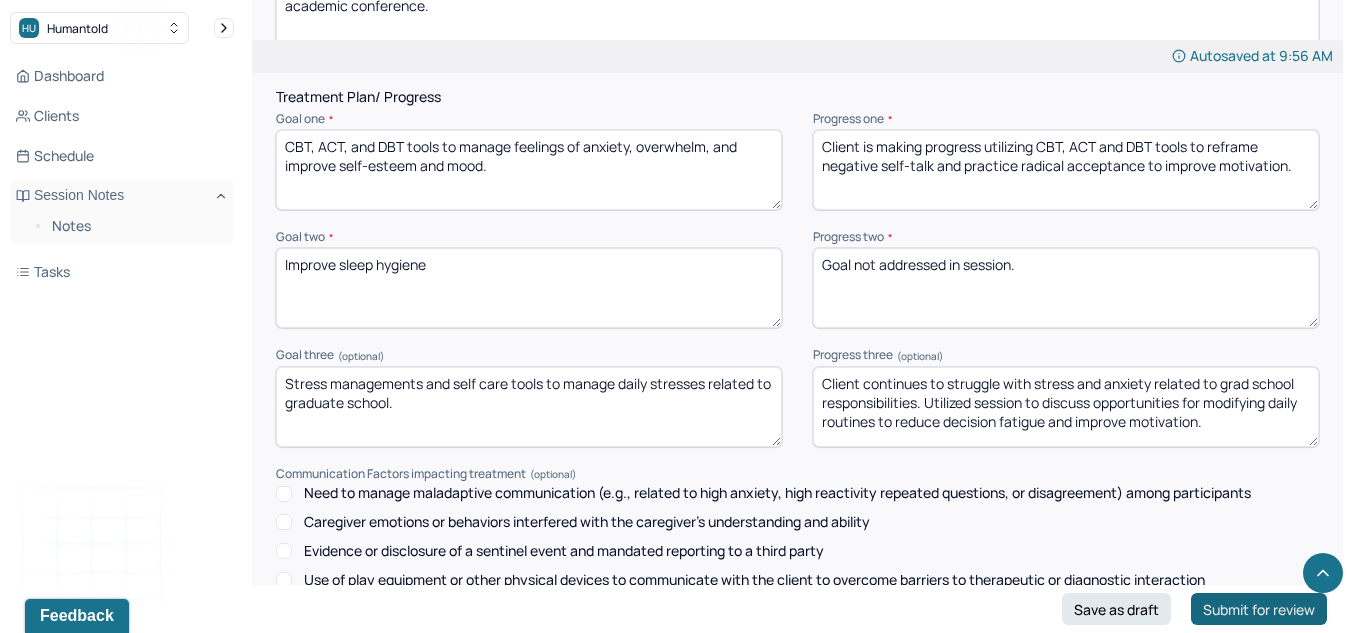 scroll, scrollTop: 10, scrollLeft: 0, axis: vertical 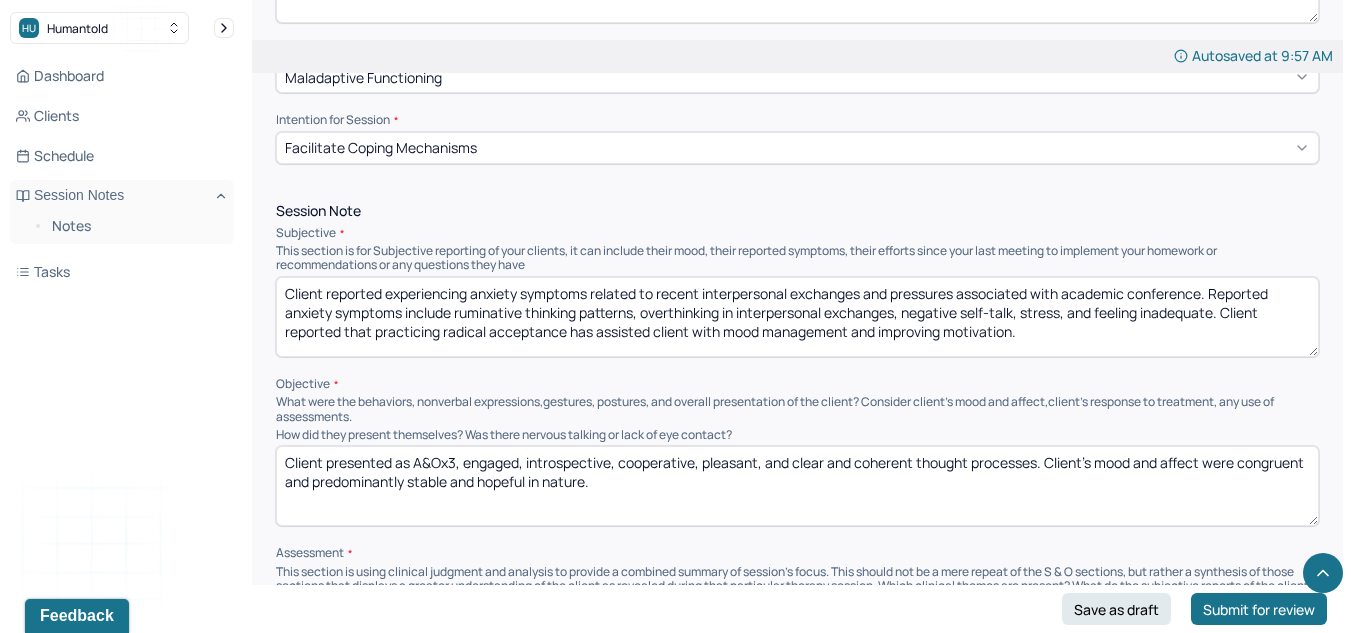 type on "Client continues to struggle with stress and anxiety related to grad school responsibilities. Utilized session to discuss opportunities for modifying daily routines to reduce decision fatigue and improve motivation." 